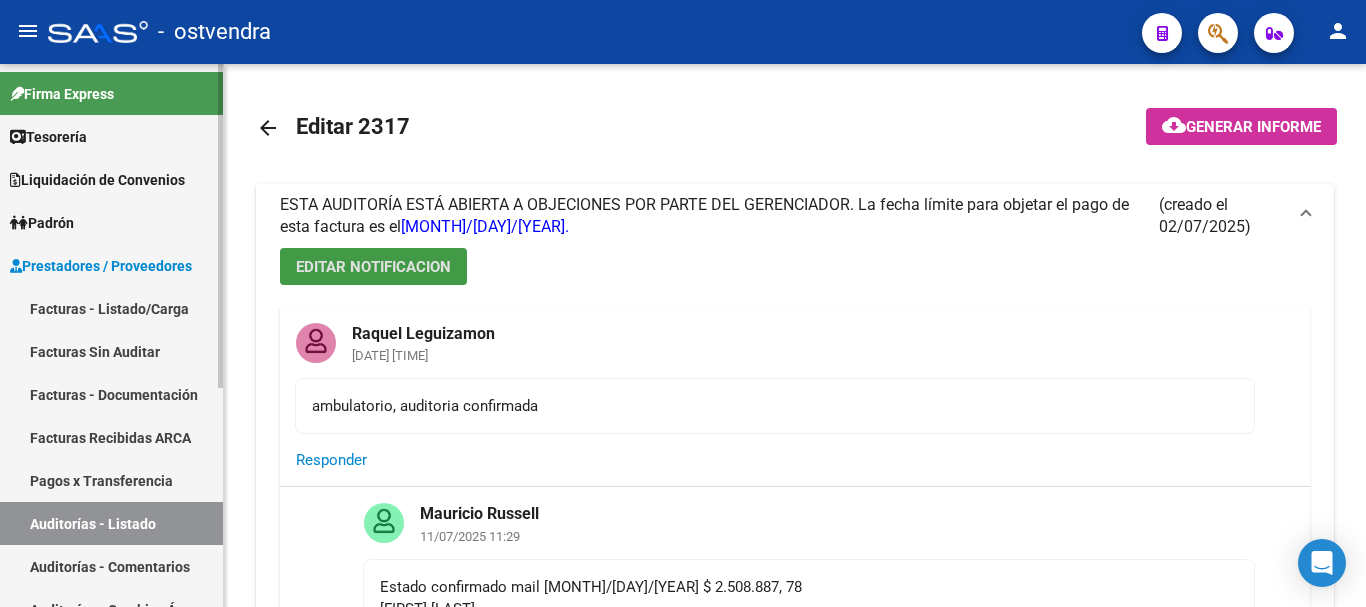 scroll, scrollTop: 0, scrollLeft: 0, axis: both 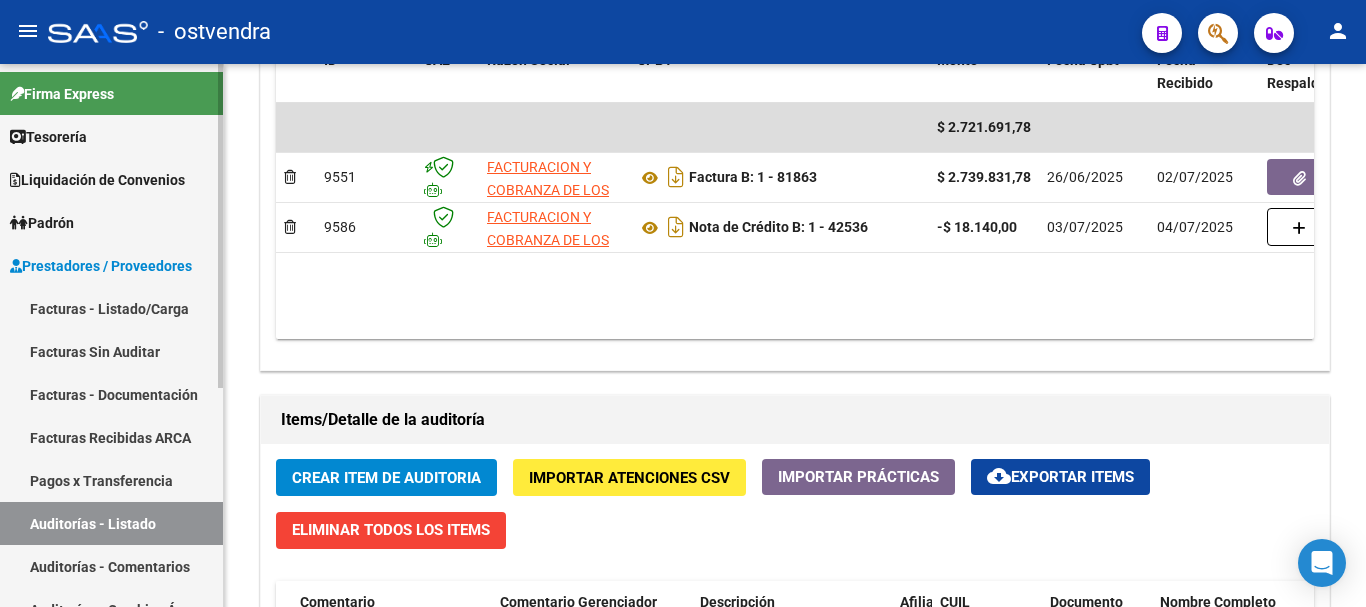 click on "Facturas - Listado/Carga" at bounding box center [111, 308] 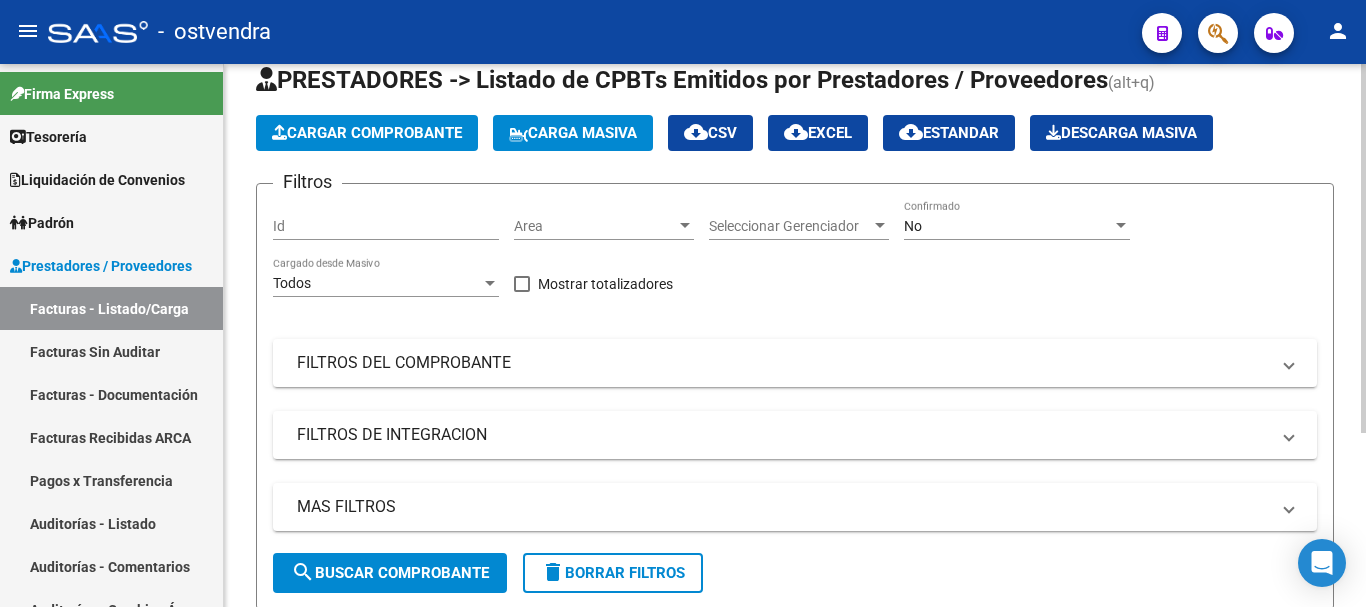 scroll, scrollTop: 0, scrollLeft: 0, axis: both 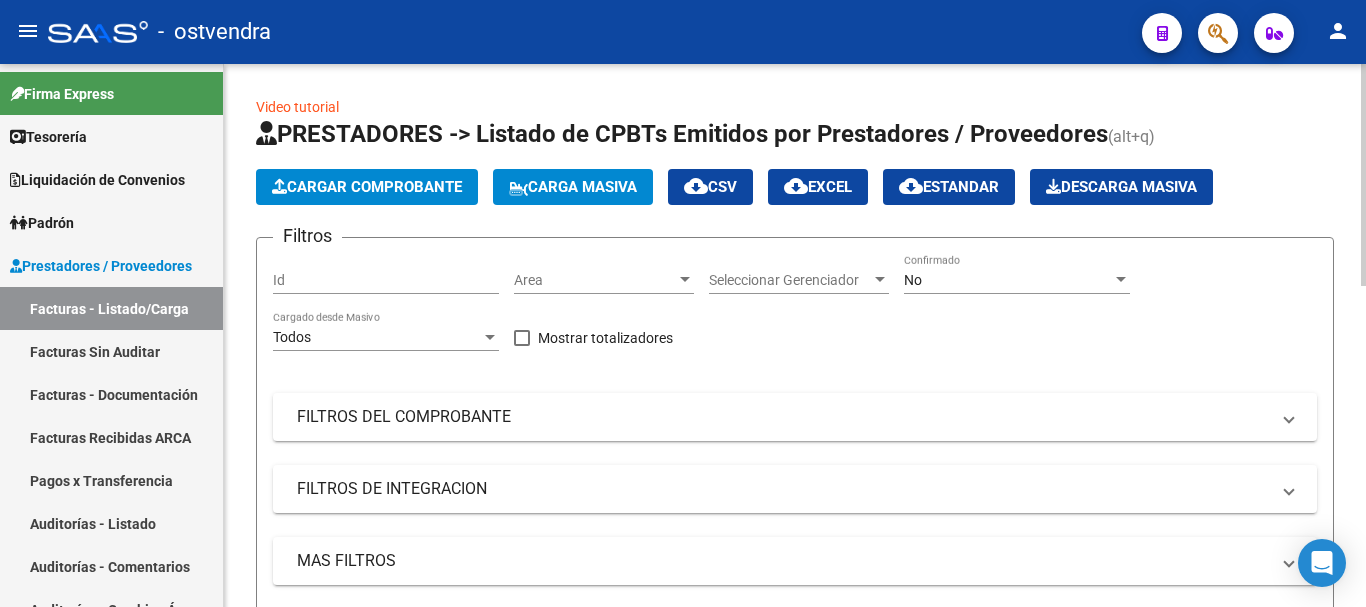 click on "Area" at bounding box center (595, 280) 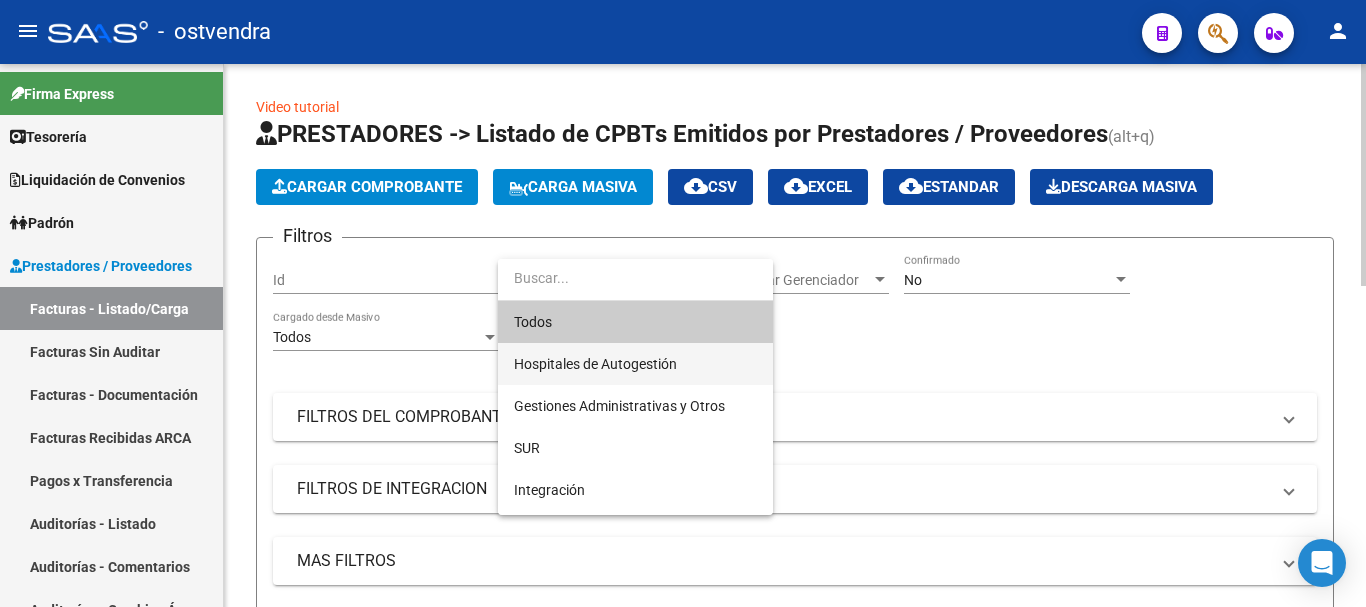 click on "Hospitales de Autogestión" at bounding box center (635, 364) 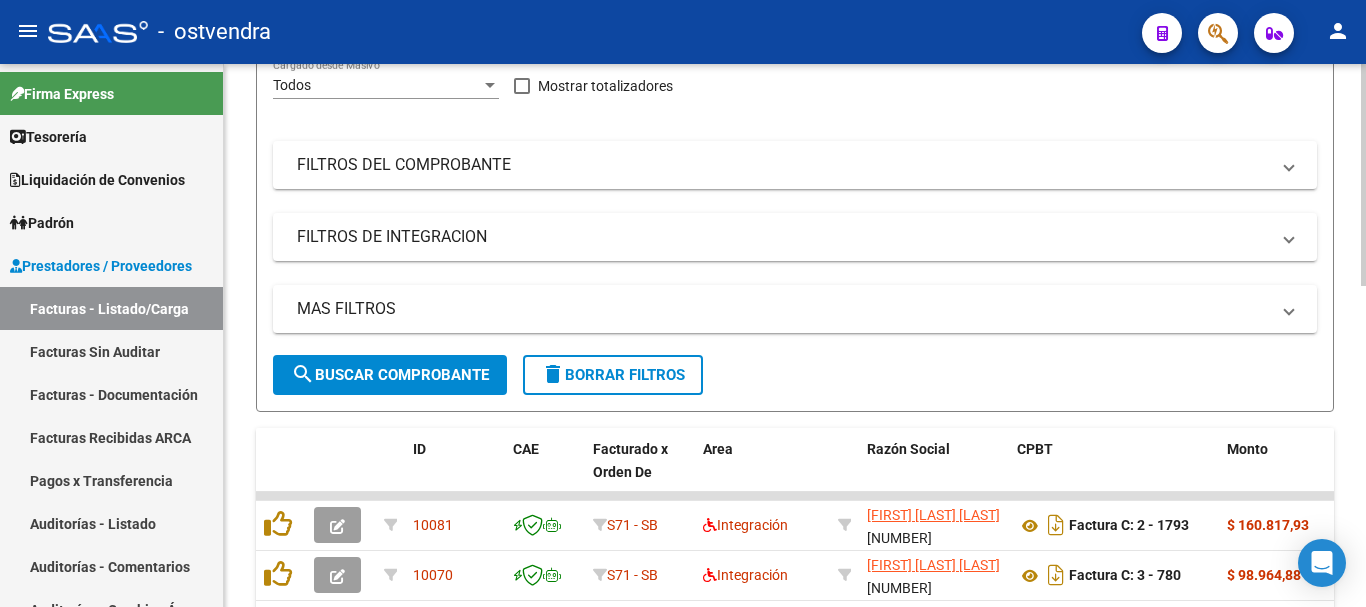 scroll, scrollTop: 300, scrollLeft: 0, axis: vertical 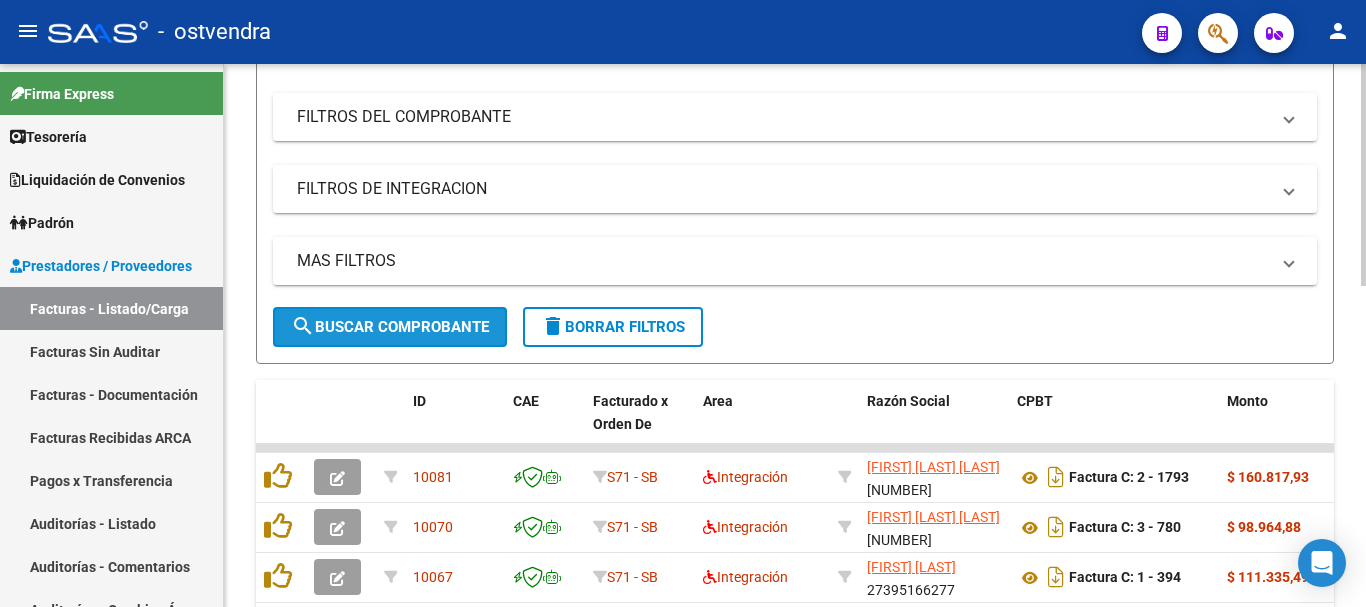 drag, startPoint x: 478, startPoint y: 315, endPoint x: 493, endPoint y: 312, distance: 15.297058 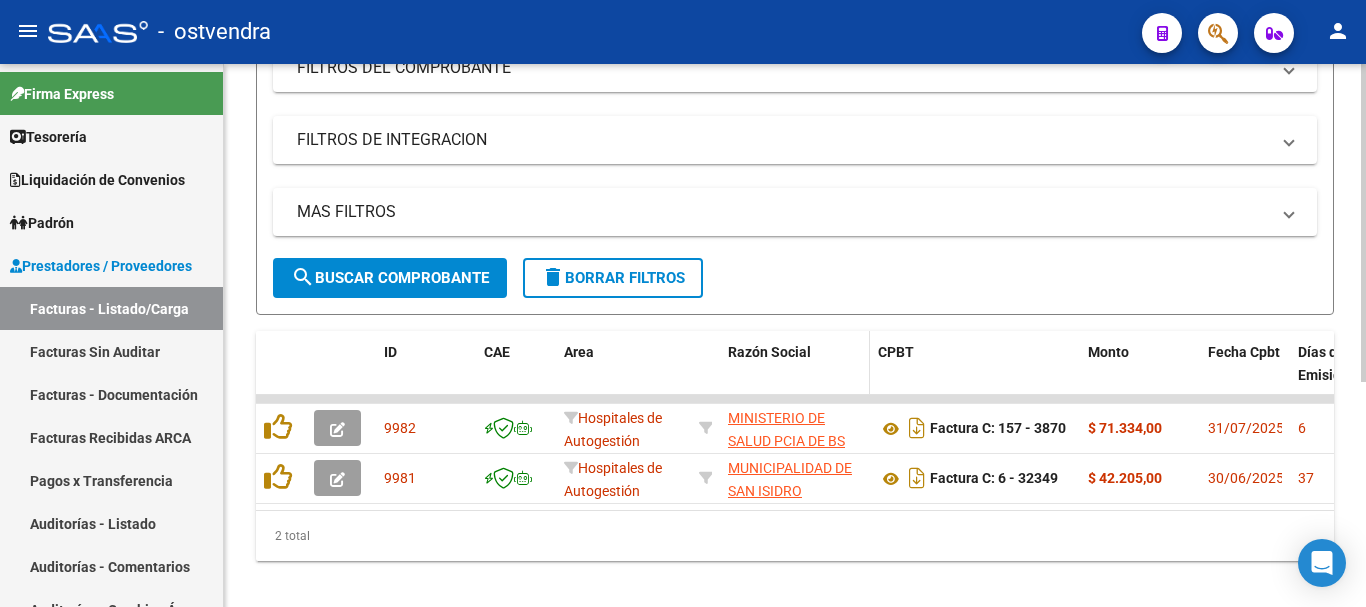 scroll, scrollTop: 383, scrollLeft: 0, axis: vertical 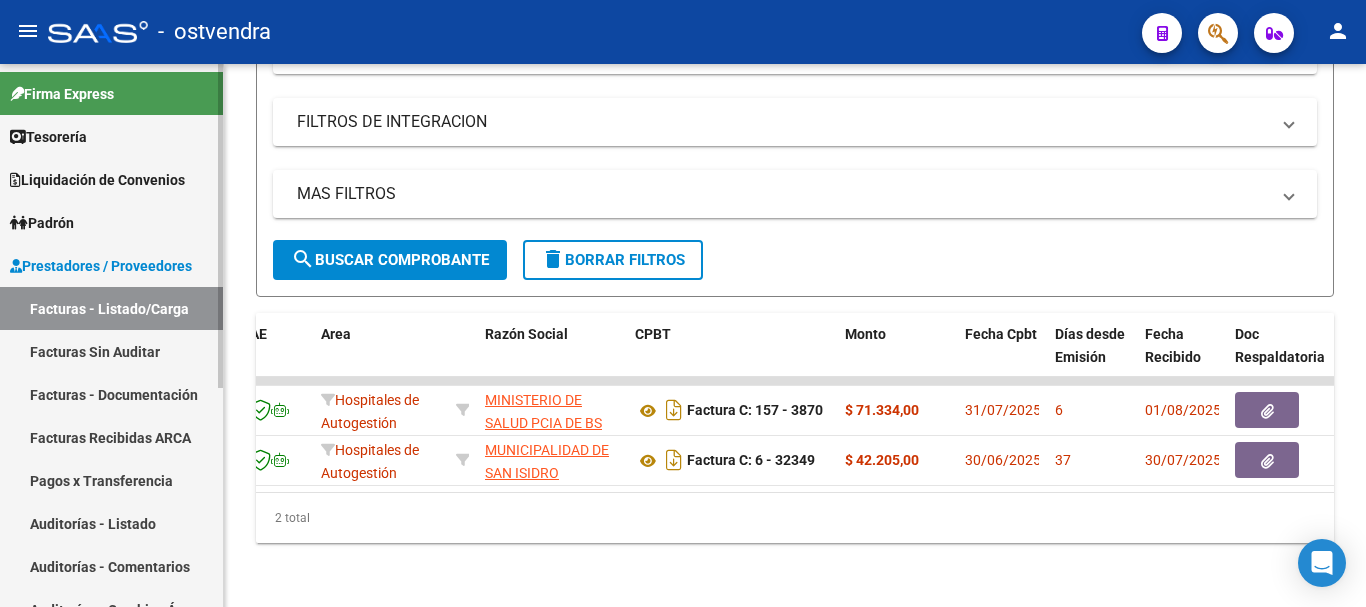 click on "Facturas - Listado/Carga" at bounding box center [111, 308] 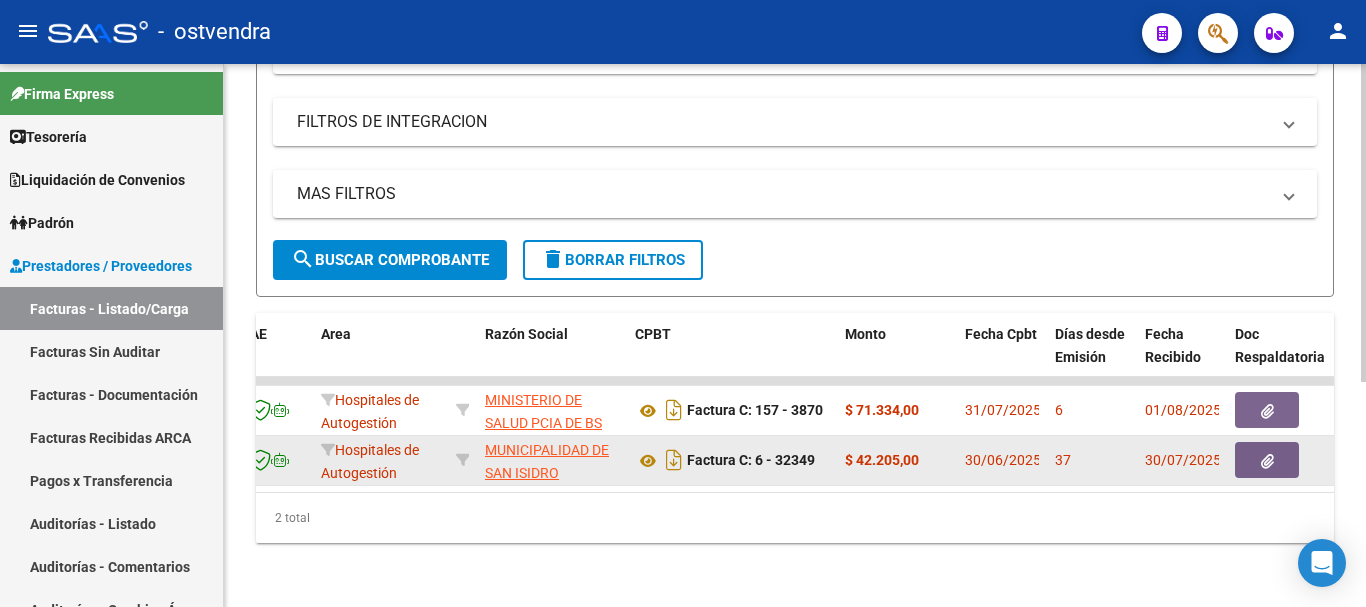 scroll, scrollTop: 4, scrollLeft: 0, axis: vertical 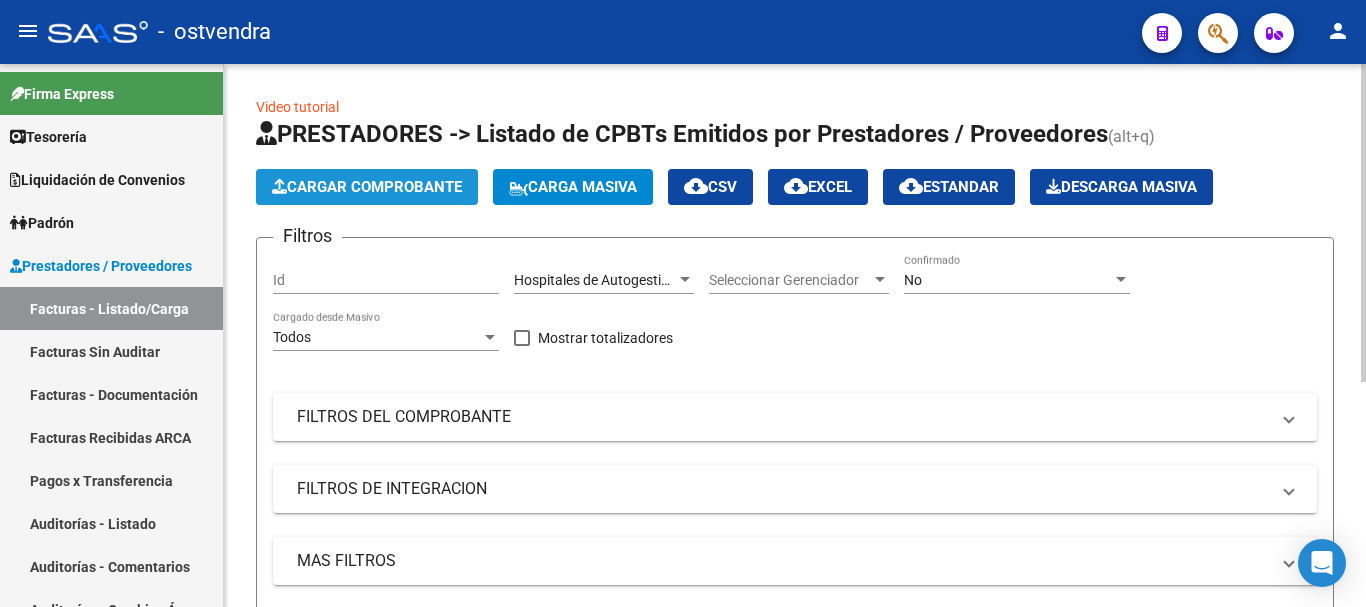 click on "Cargar Comprobante" 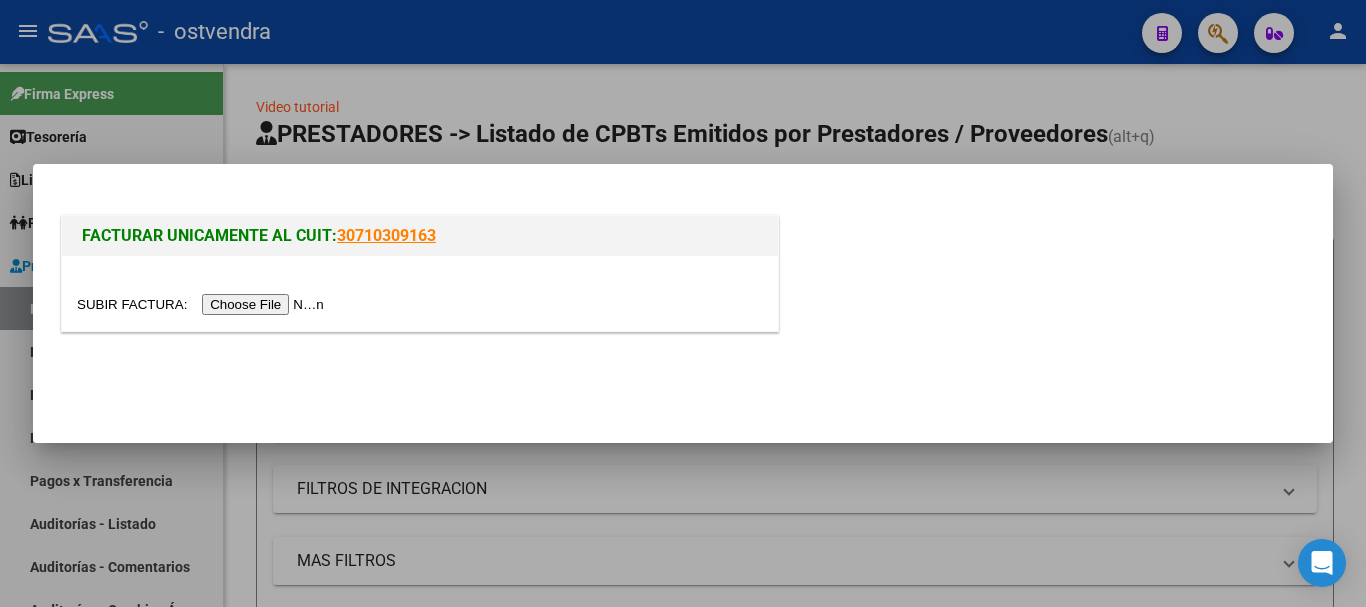 click at bounding box center (203, 304) 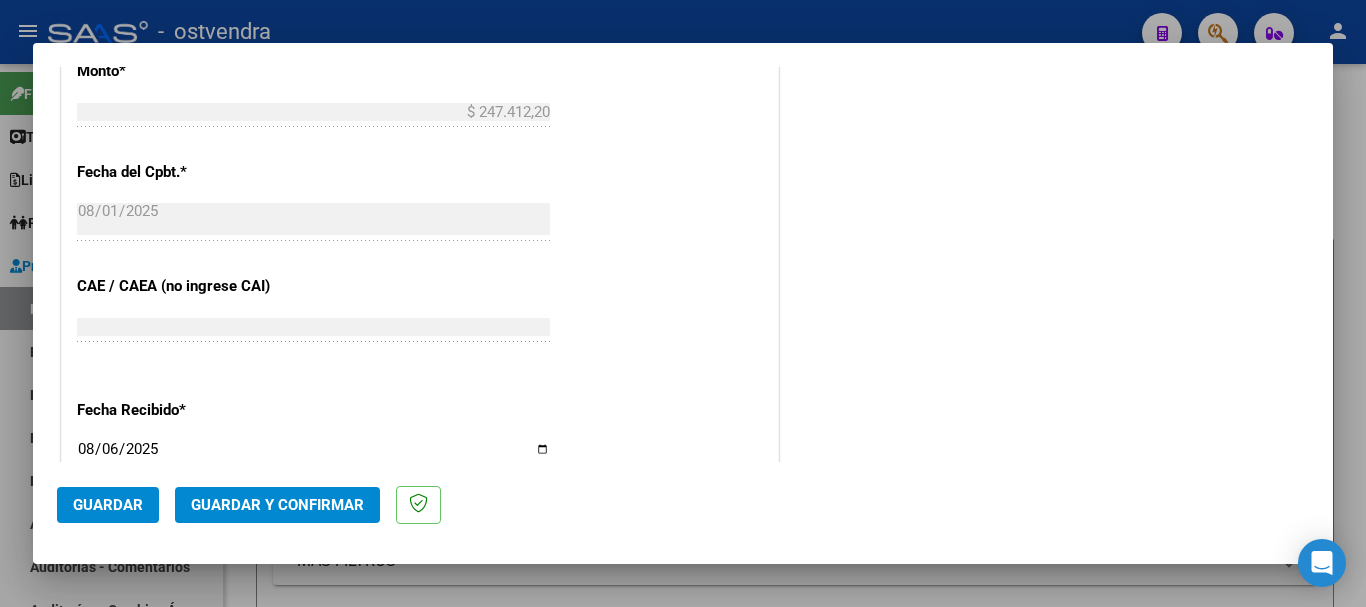 scroll, scrollTop: 1000, scrollLeft: 0, axis: vertical 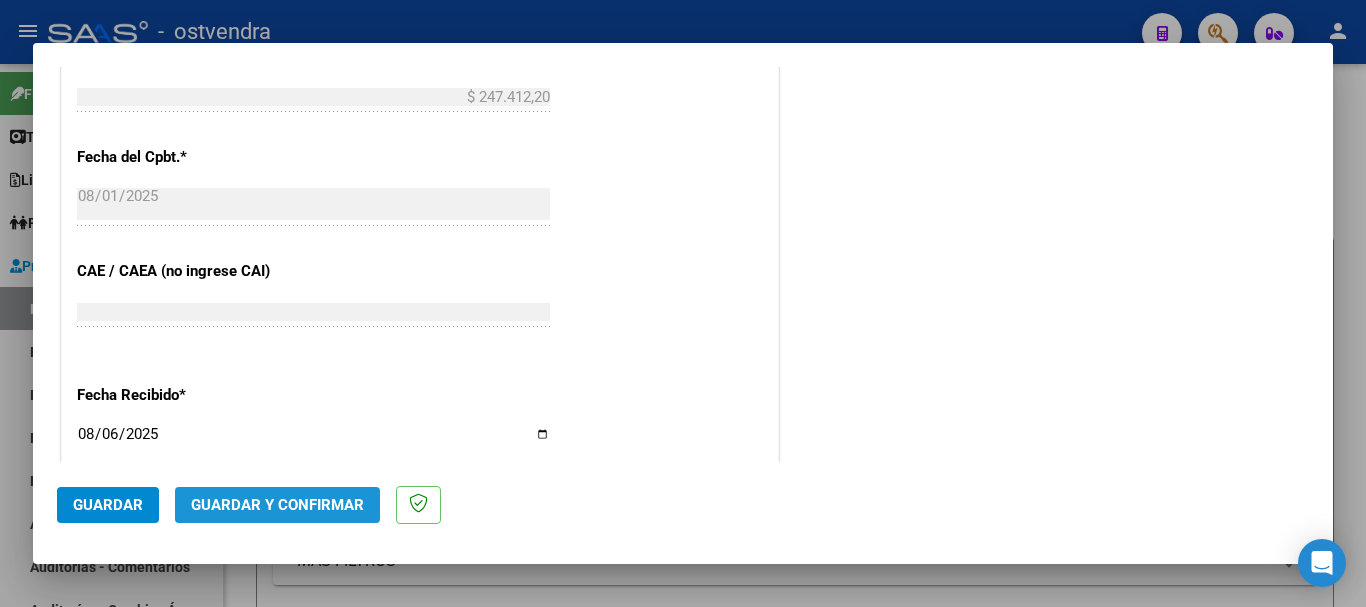 click on "Guardar y Confirmar" 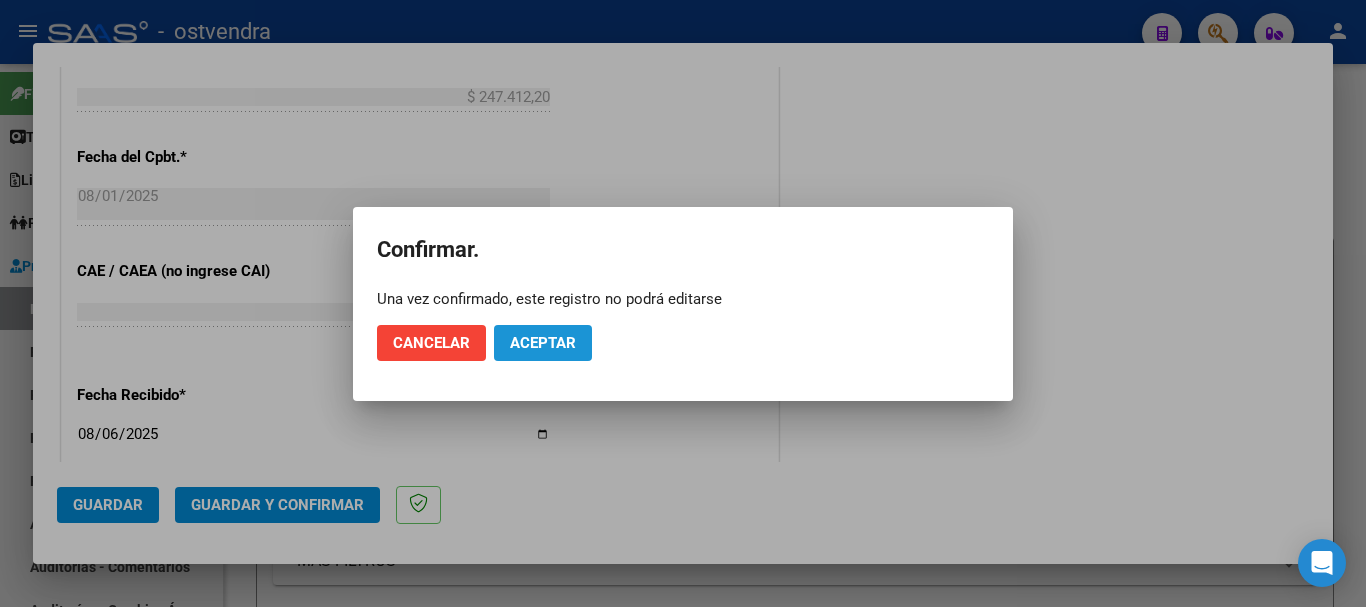 click on "Aceptar" 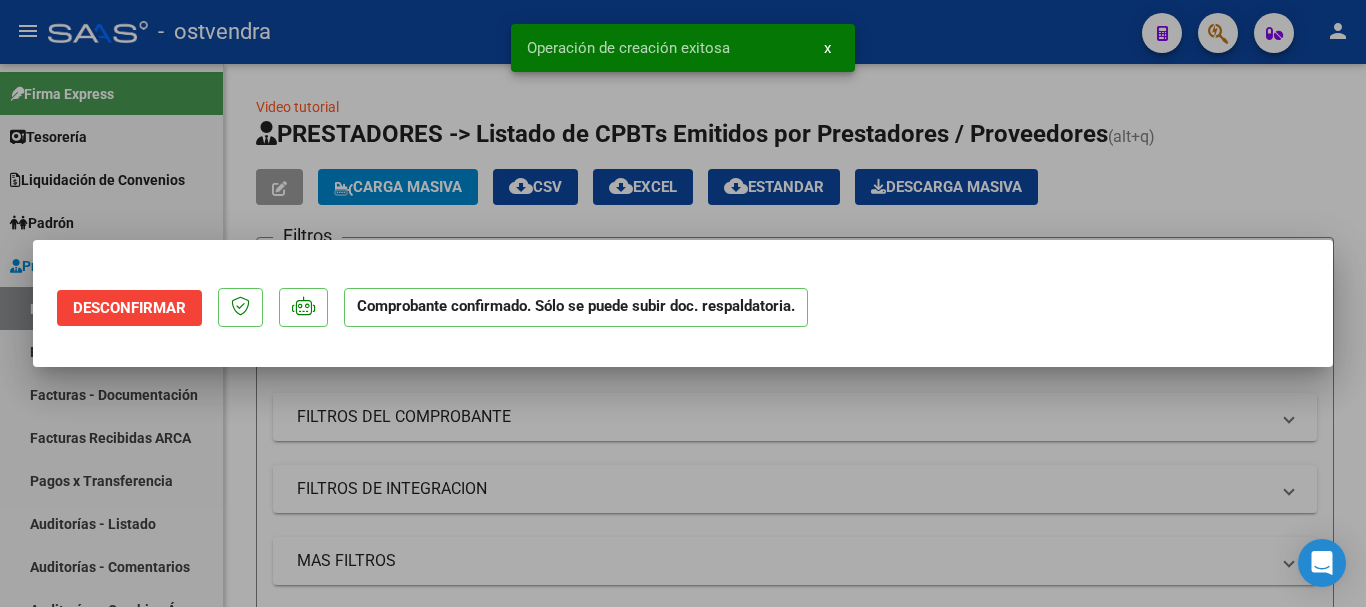 scroll, scrollTop: 0, scrollLeft: 0, axis: both 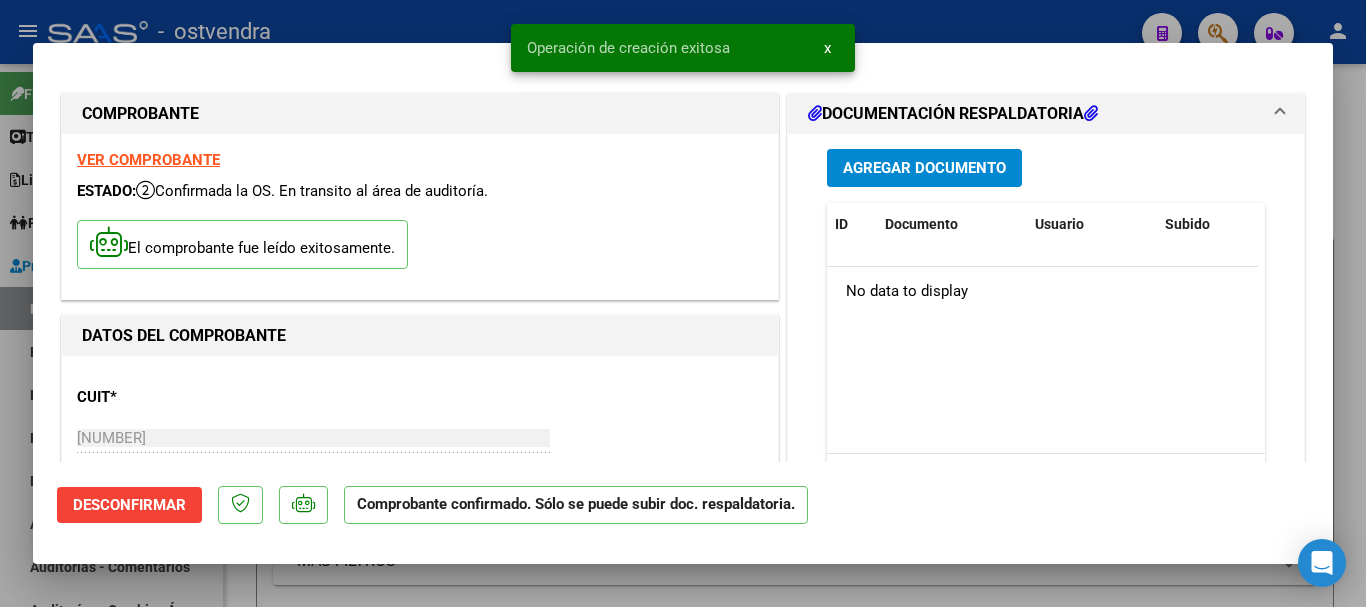 click at bounding box center [683, 303] 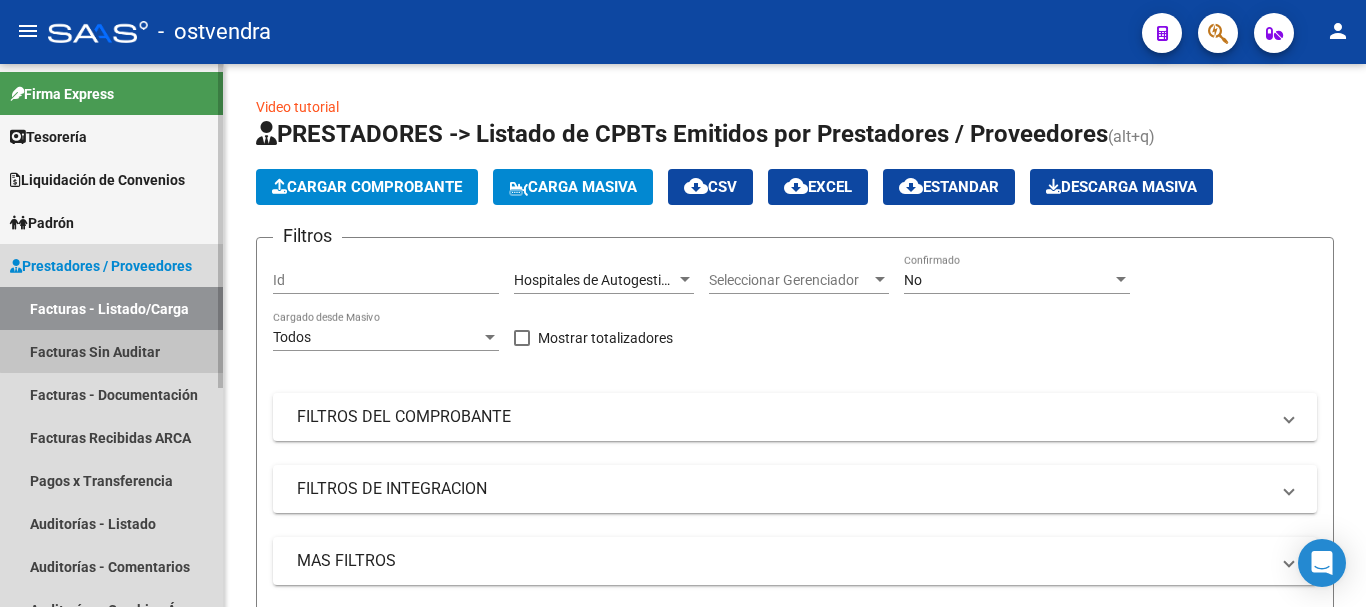 click on "Facturas Sin Auditar" at bounding box center (111, 351) 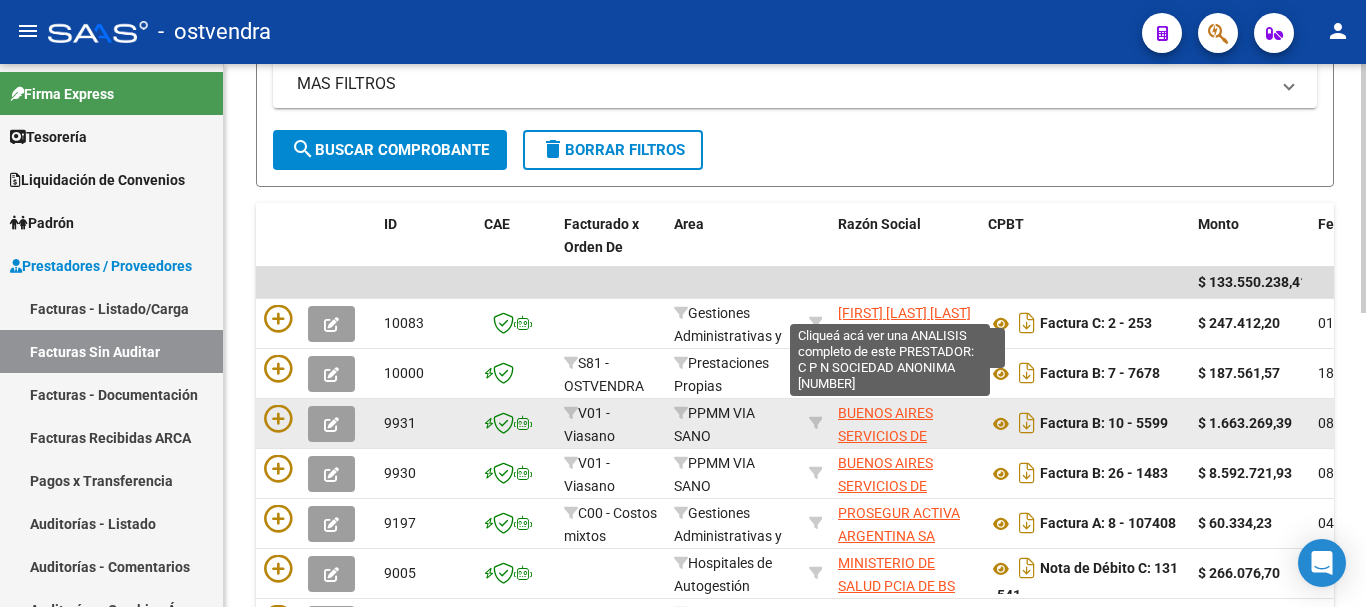 scroll, scrollTop: 400, scrollLeft: 0, axis: vertical 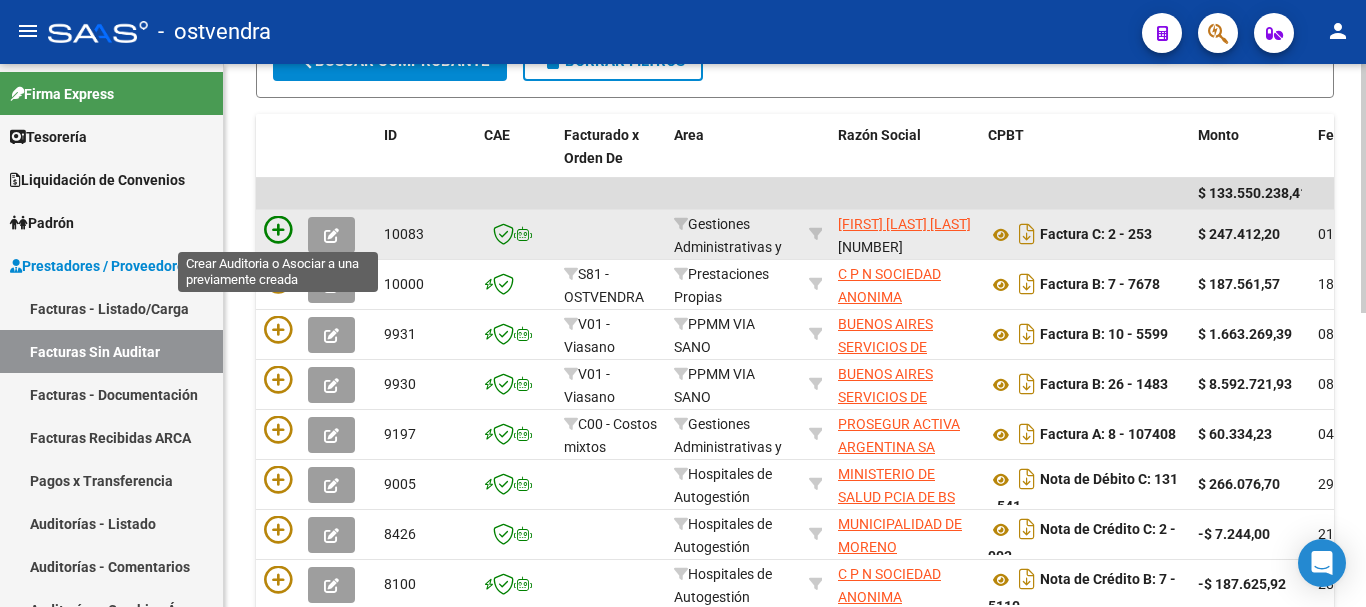 click 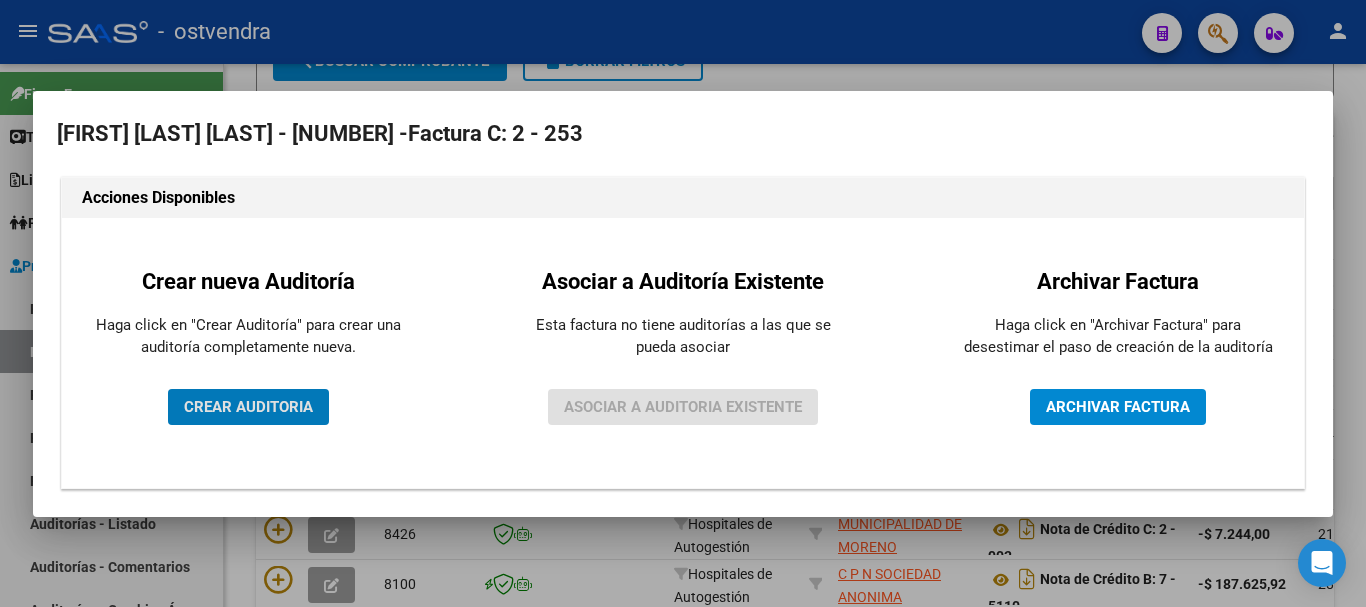 click on "Crear nueva Auditoría Haga click en "Crear Auditoría" para crear una auditoría completamente nueva.  CREAR AUDITORIA" at bounding box center (248, 353) 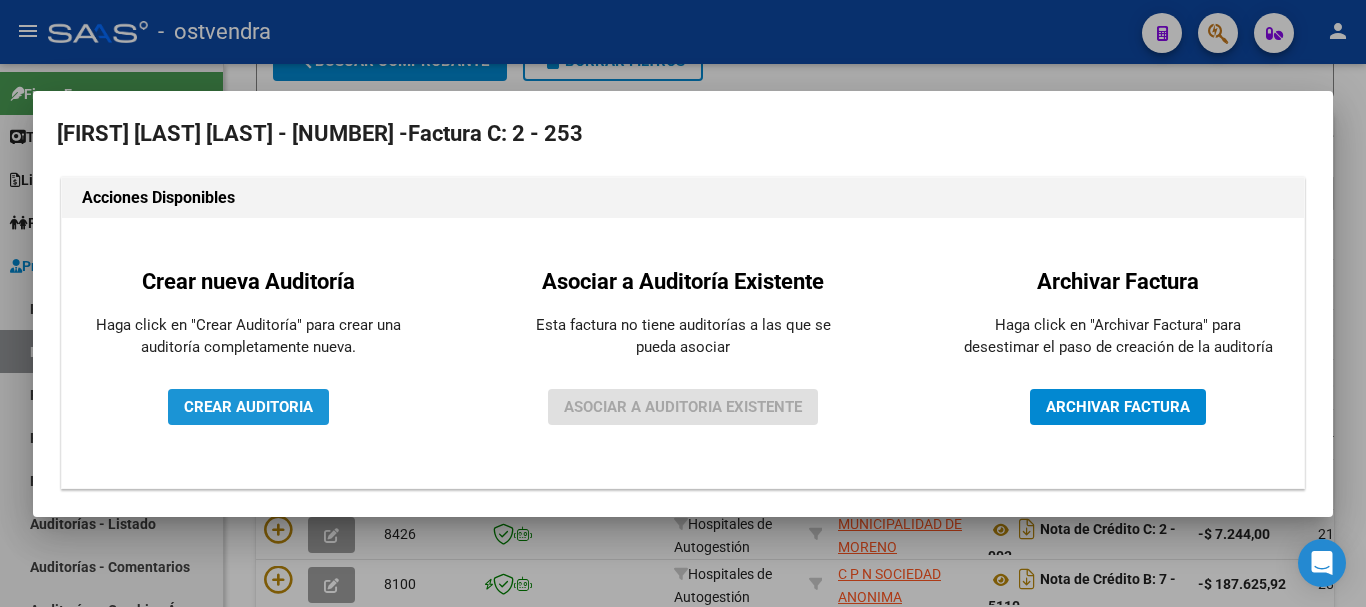 click on "CREAR AUDITORIA" at bounding box center [248, 407] 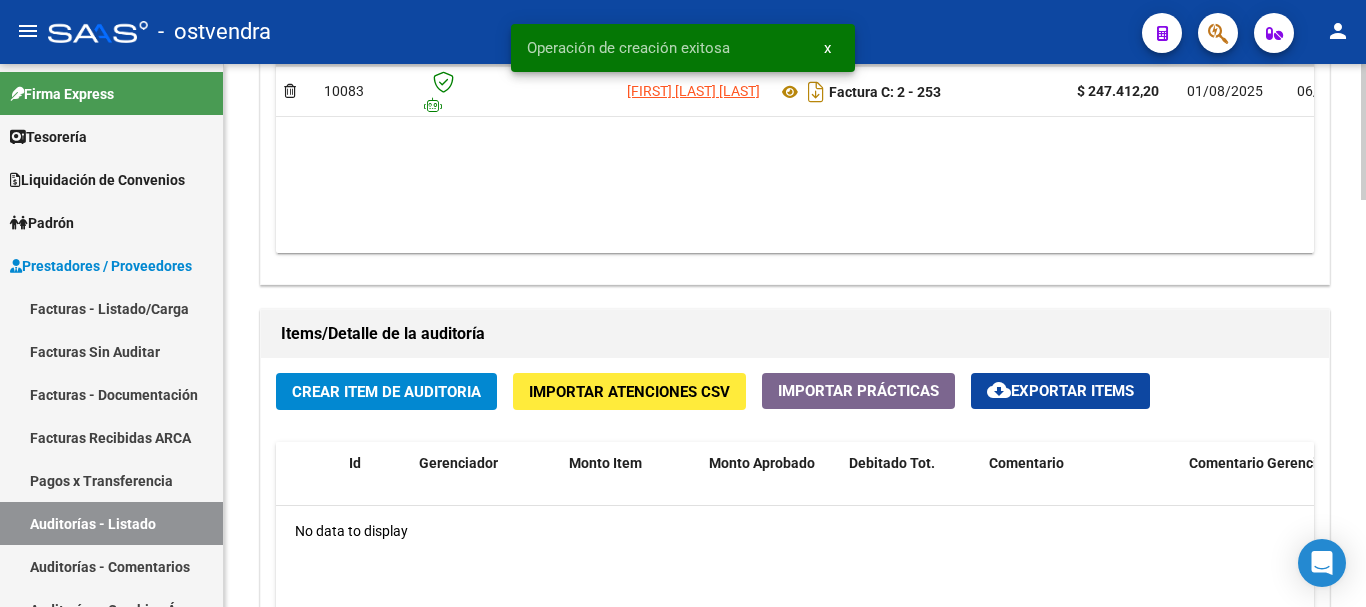 scroll, scrollTop: 1200, scrollLeft: 0, axis: vertical 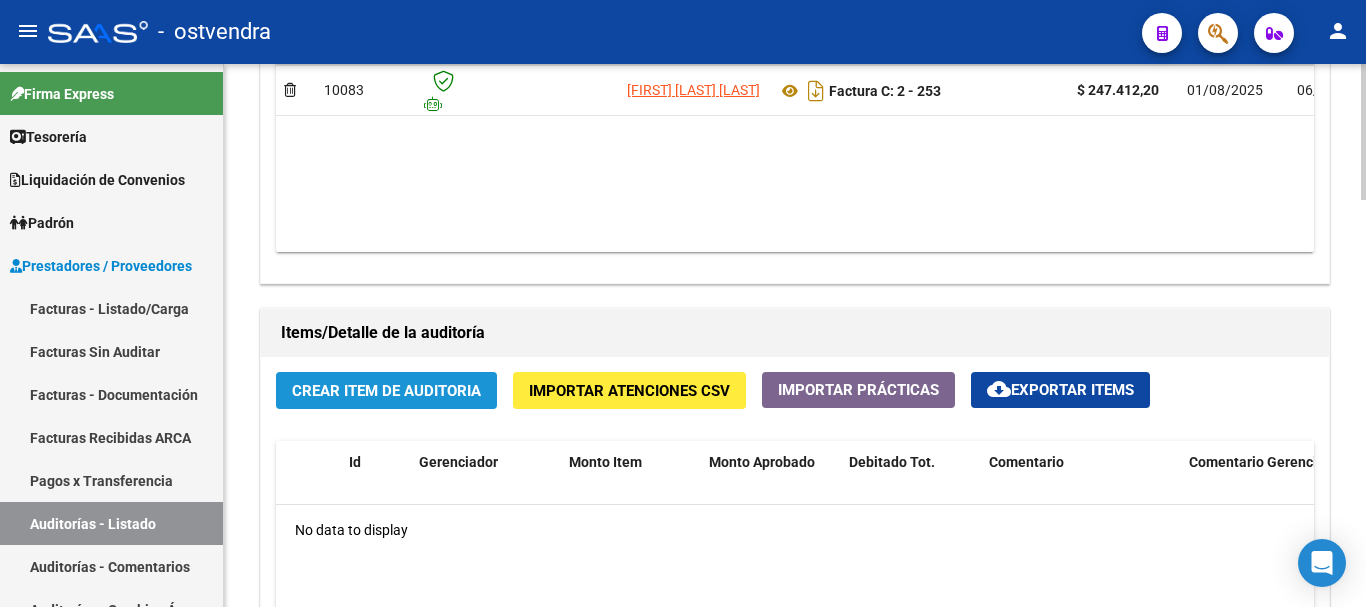click on "Crear Item de Auditoria" 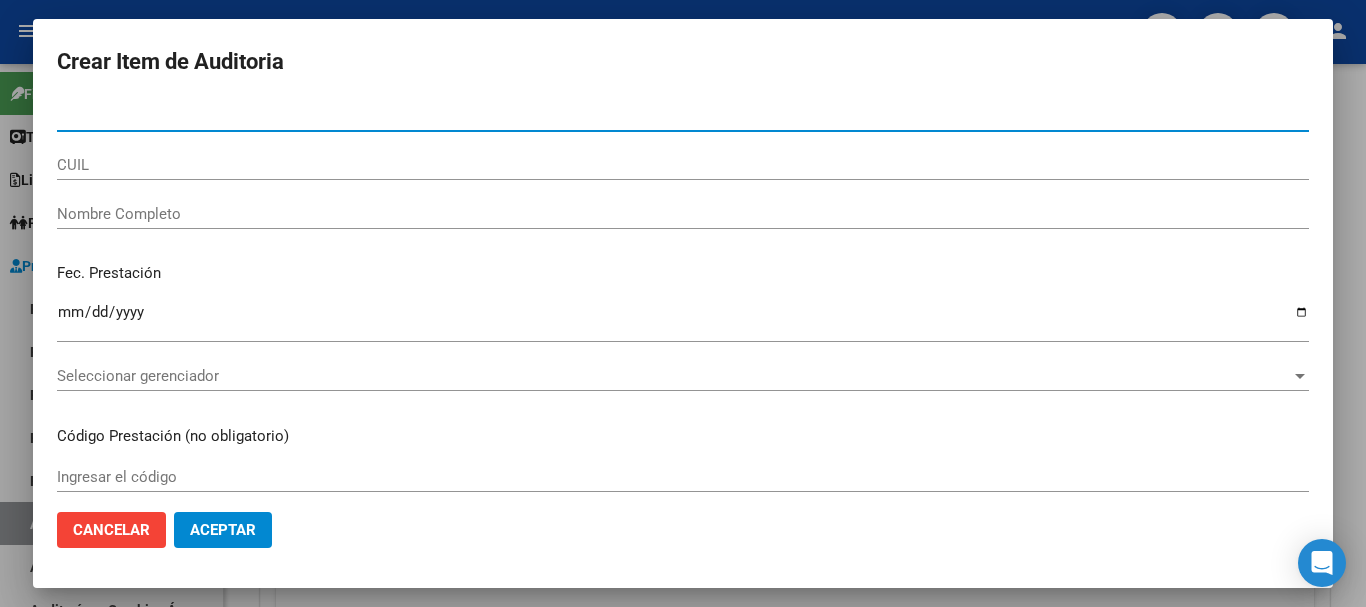 click on "Seleccionar gerenciador" at bounding box center (674, 376) 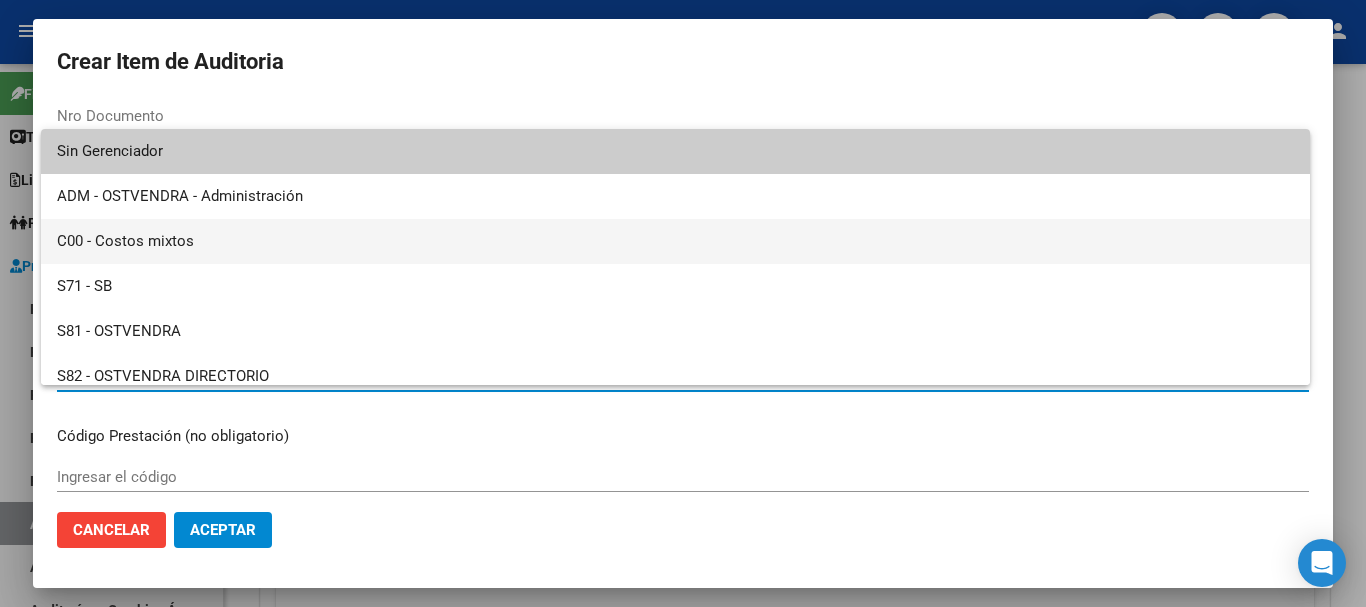click on "C00 - Costos mixtos" at bounding box center (675, 241) 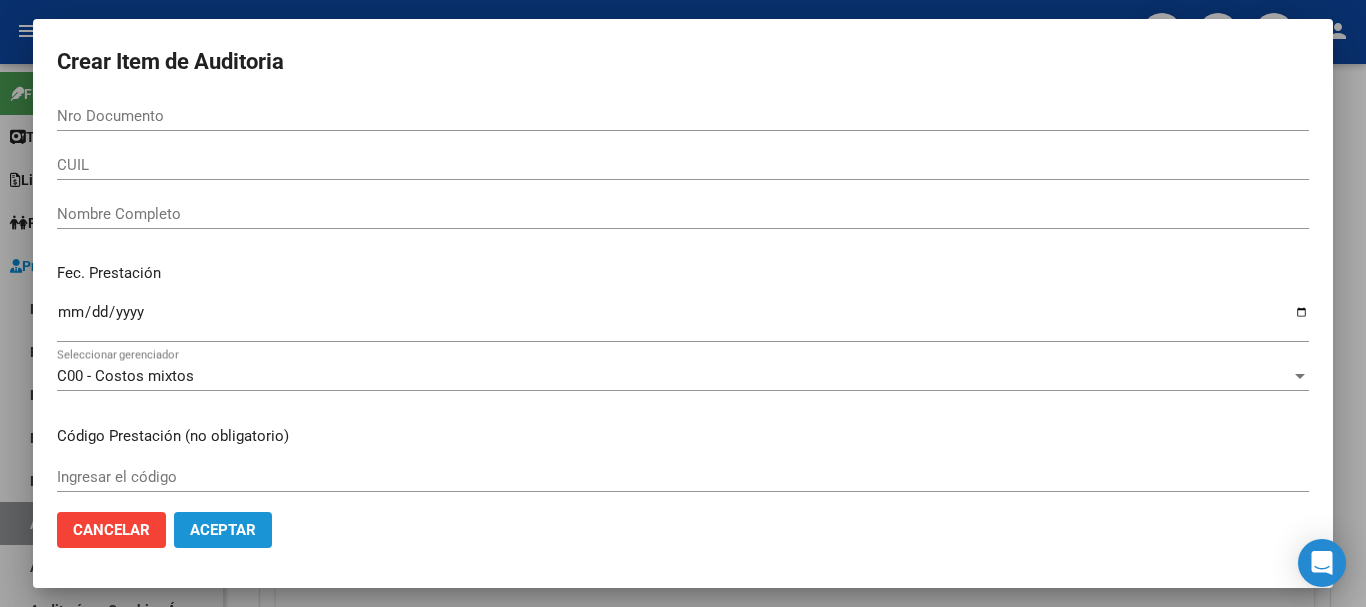 click on "Aceptar" 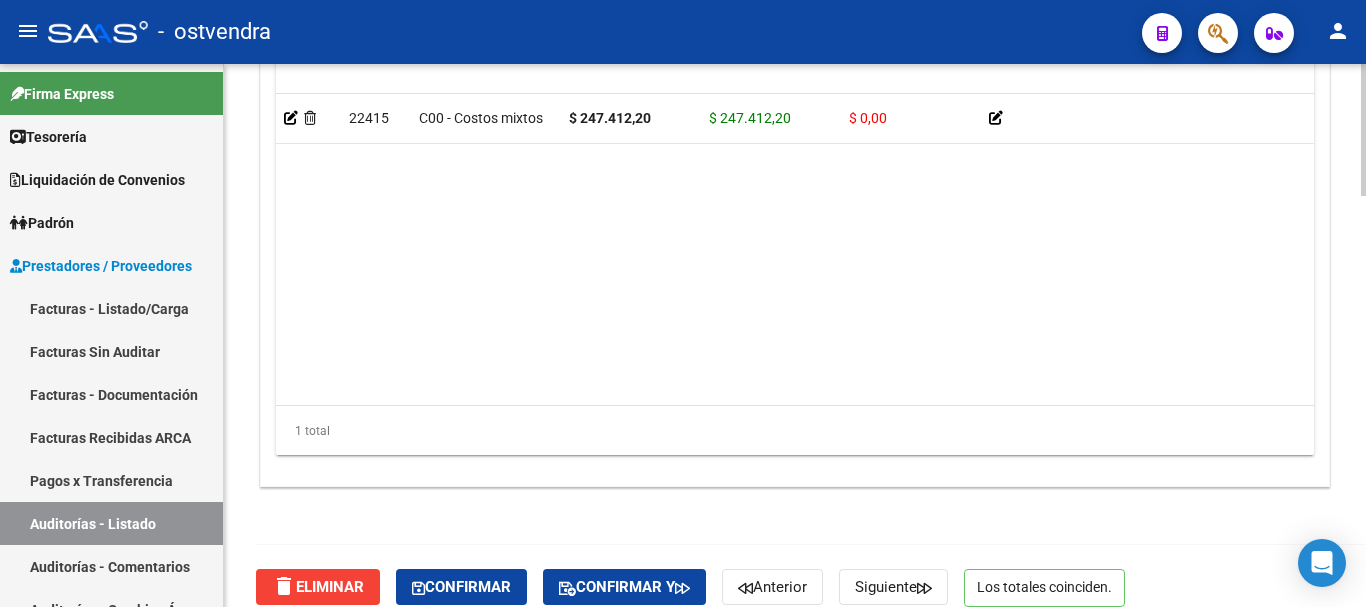 scroll, scrollTop: 1687, scrollLeft: 0, axis: vertical 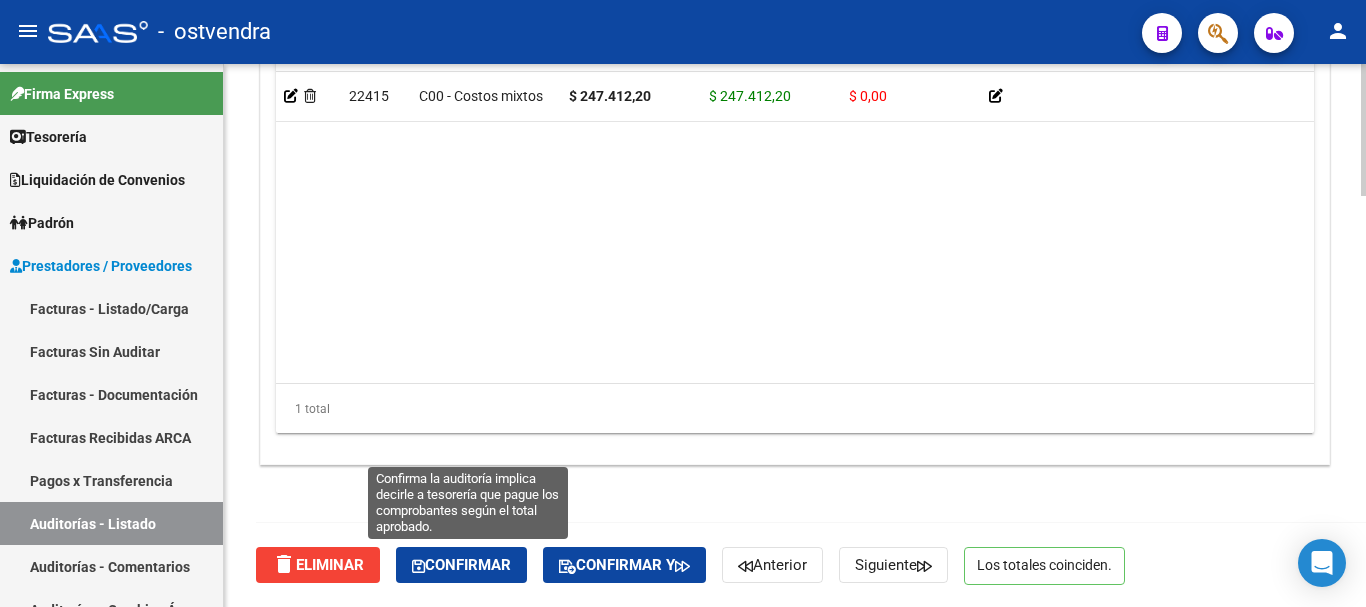 click on "Confirmar" 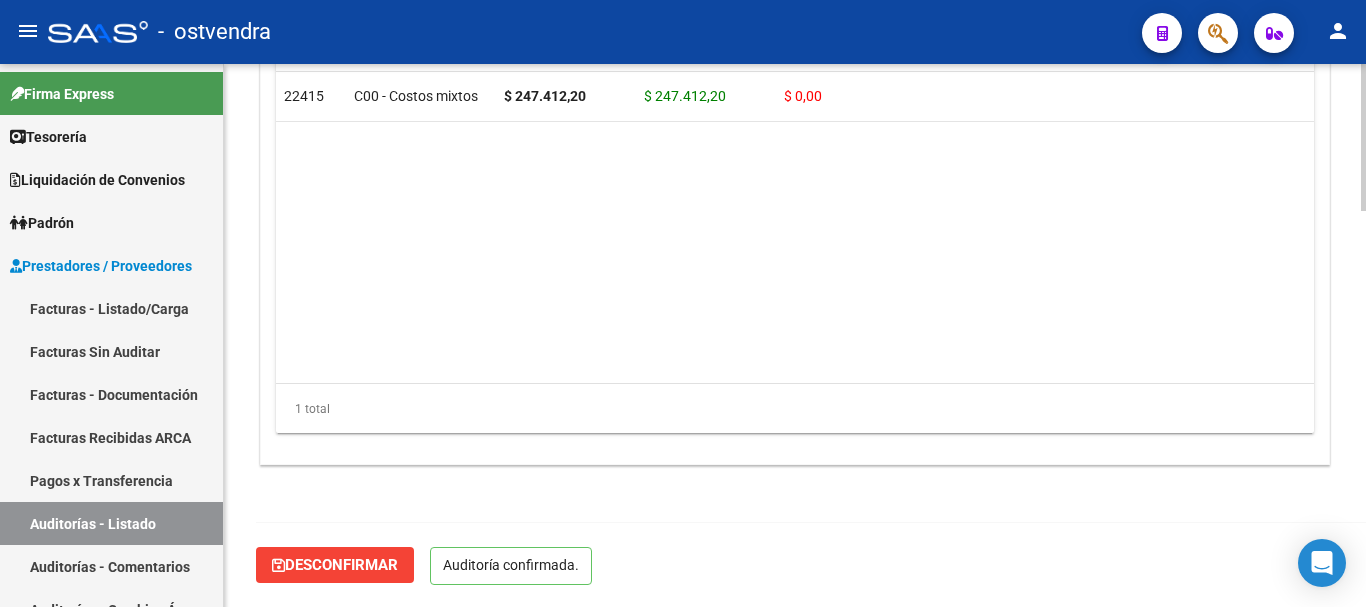 scroll, scrollTop: 1461, scrollLeft: 0, axis: vertical 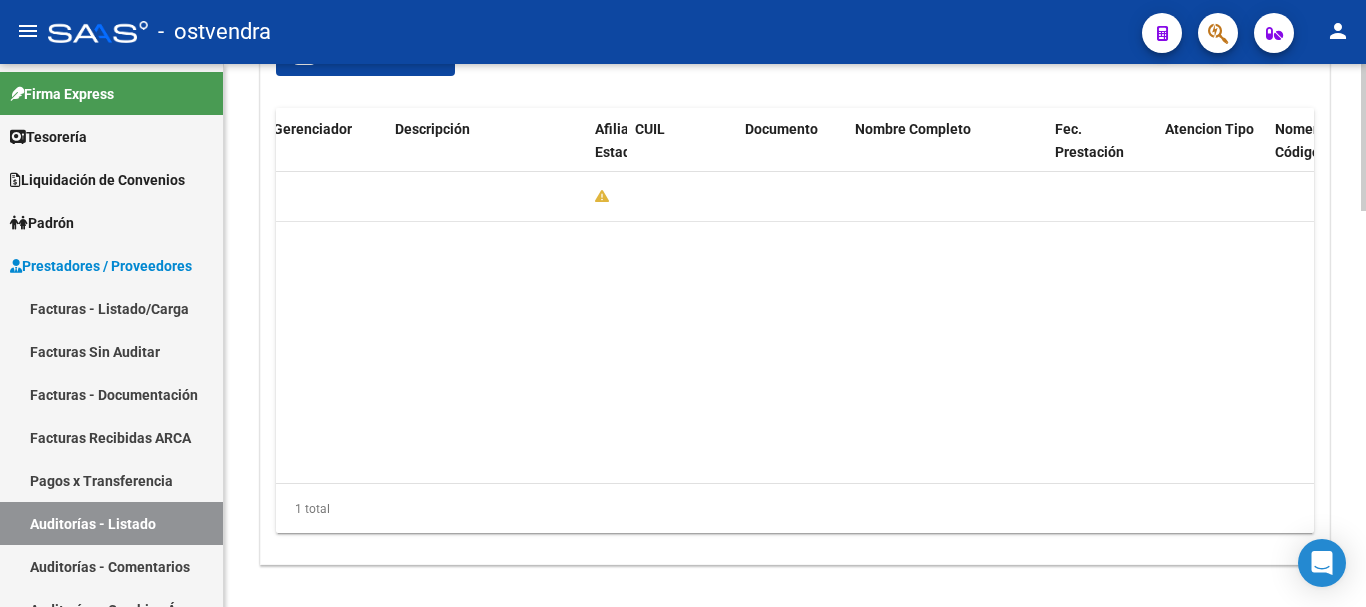 drag, startPoint x: 942, startPoint y: 488, endPoint x: 842, endPoint y: 475, distance: 100.84146 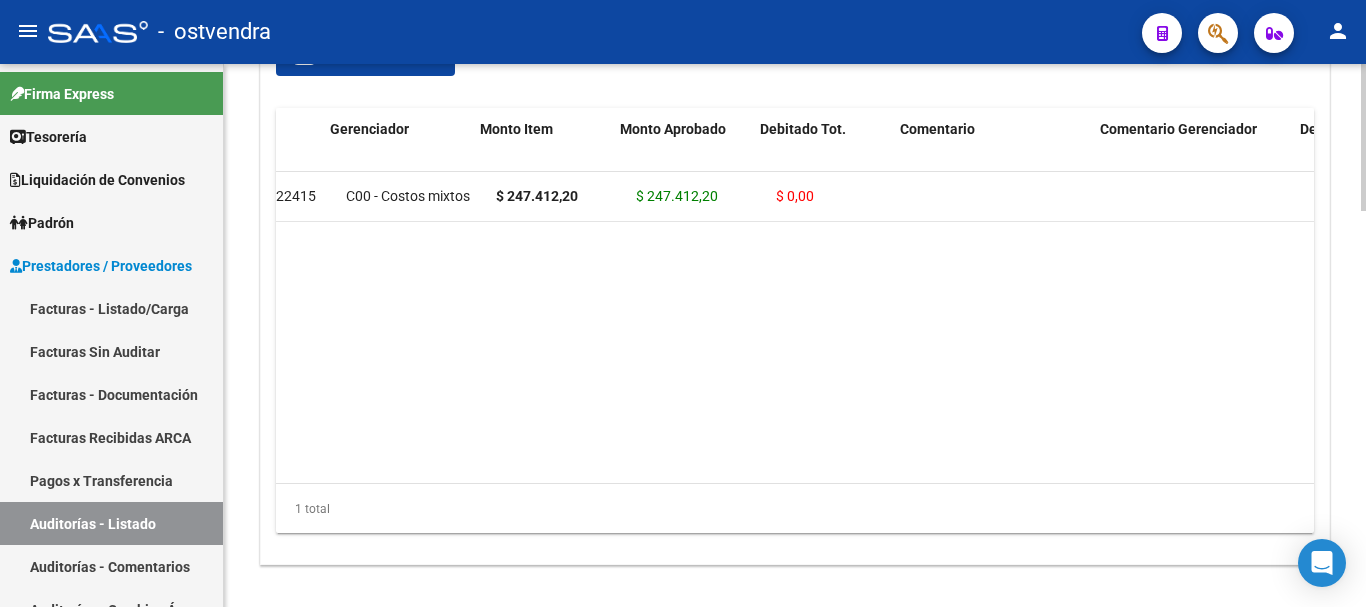 scroll, scrollTop: 0, scrollLeft: 0, axis: both 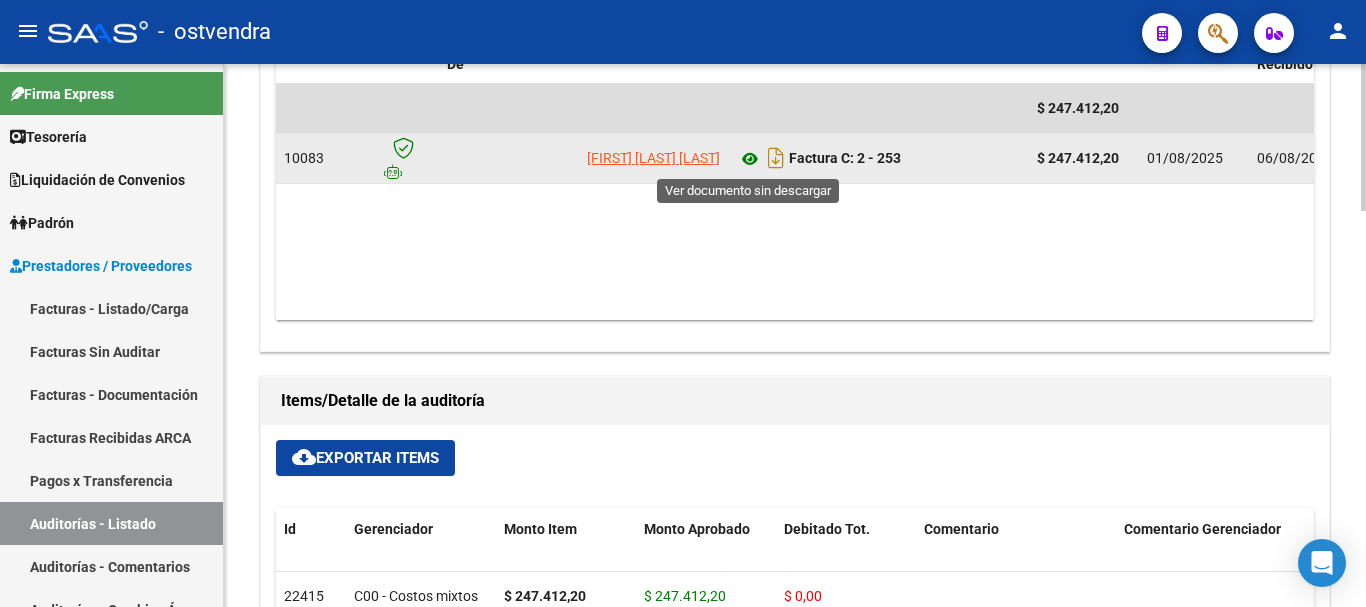 click 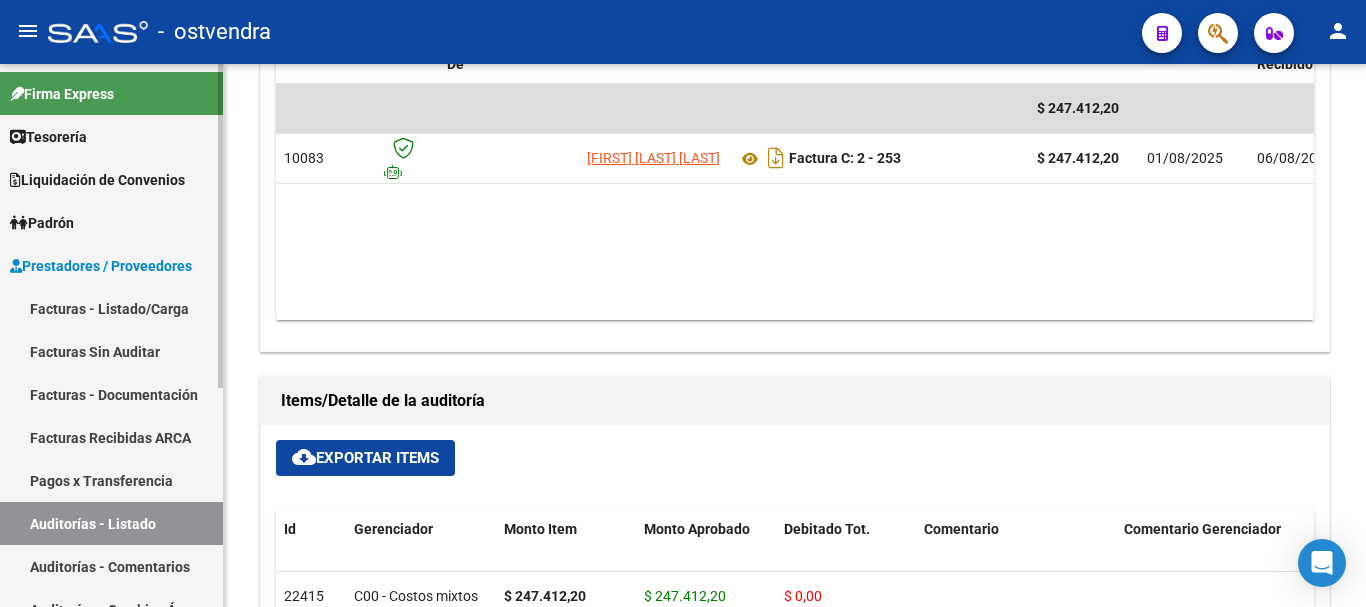 click on "Auditorías - Listado" at bounding box center [111, 523] 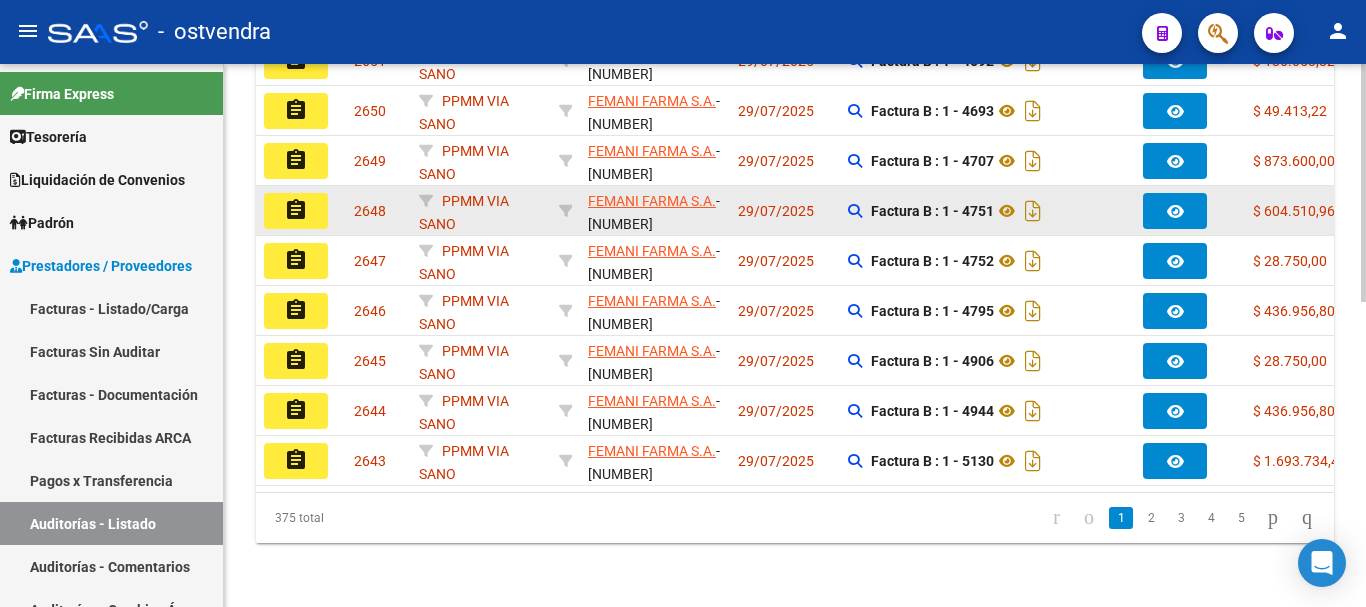 click on "29/07/2025" 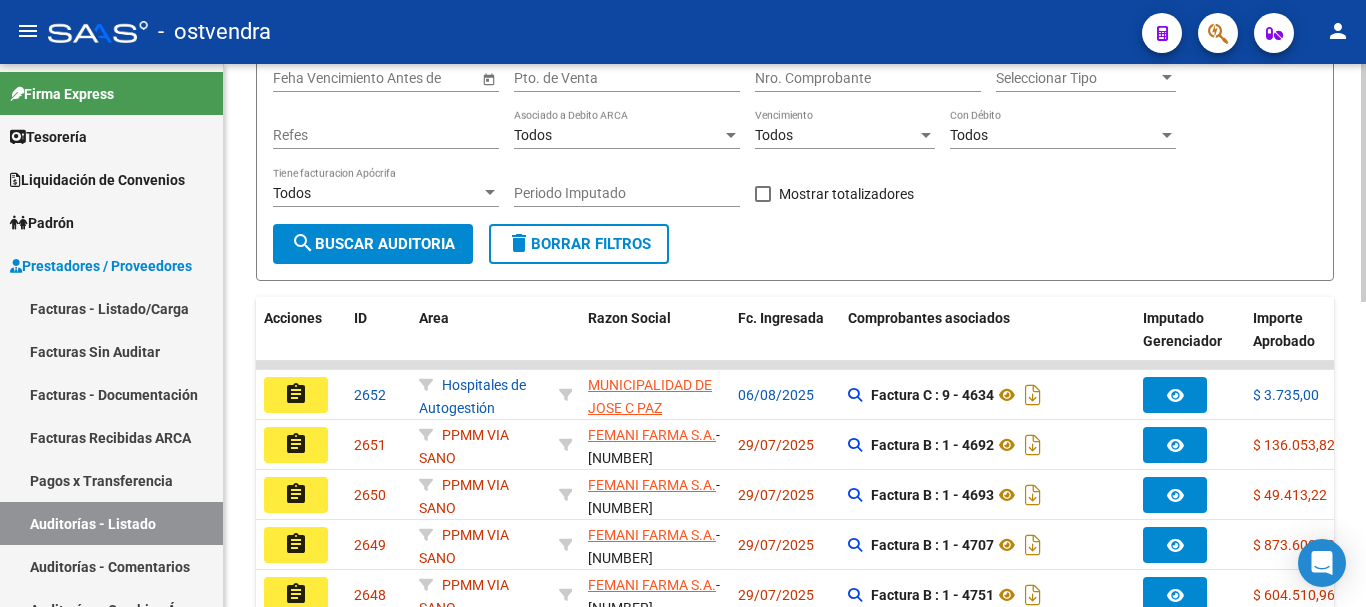 scroll, scrollTop: 95, scrollLeft: 0, axis: vertical 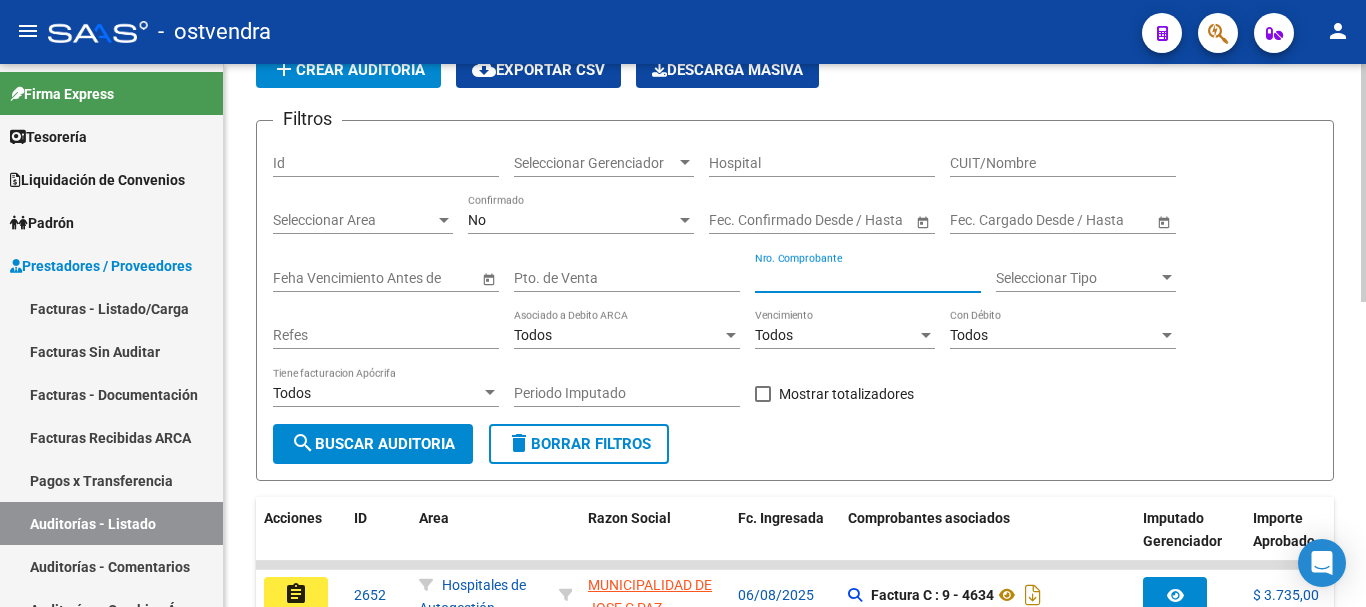 click on "Nro. Comprobante" at bounding box center [868, 278] 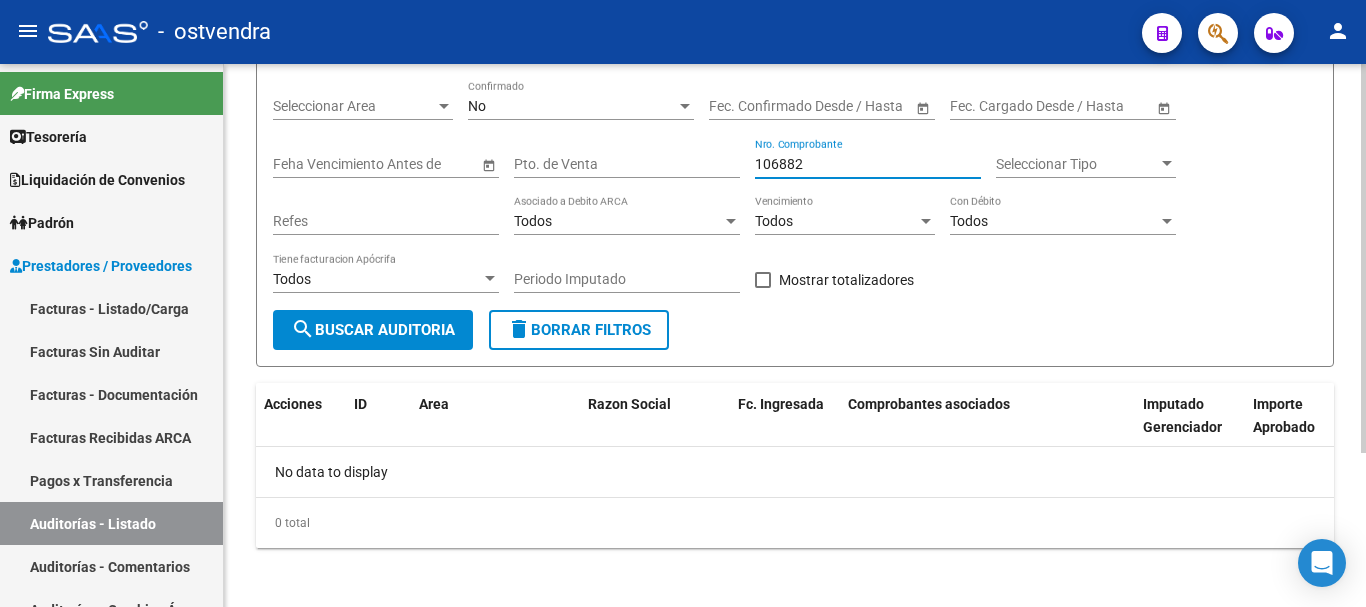 scroll, scrollTop: 214, scrollLeft: 0, axis: vertical 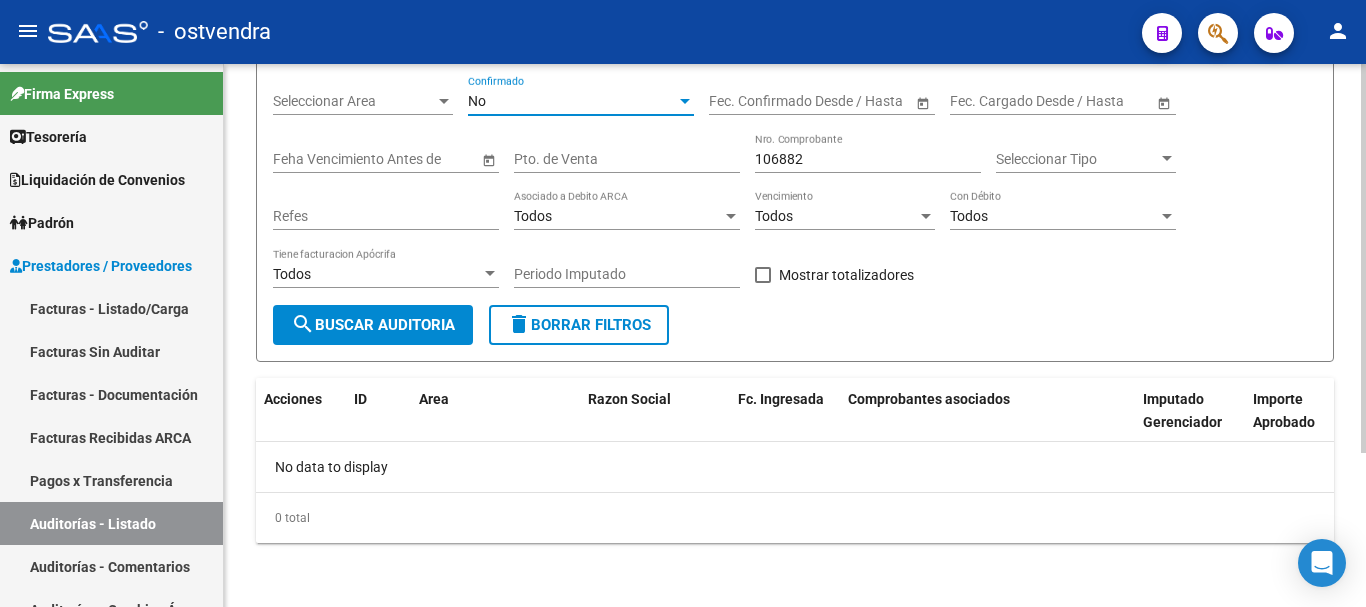 click on "No" at bounding box center [572, 101] 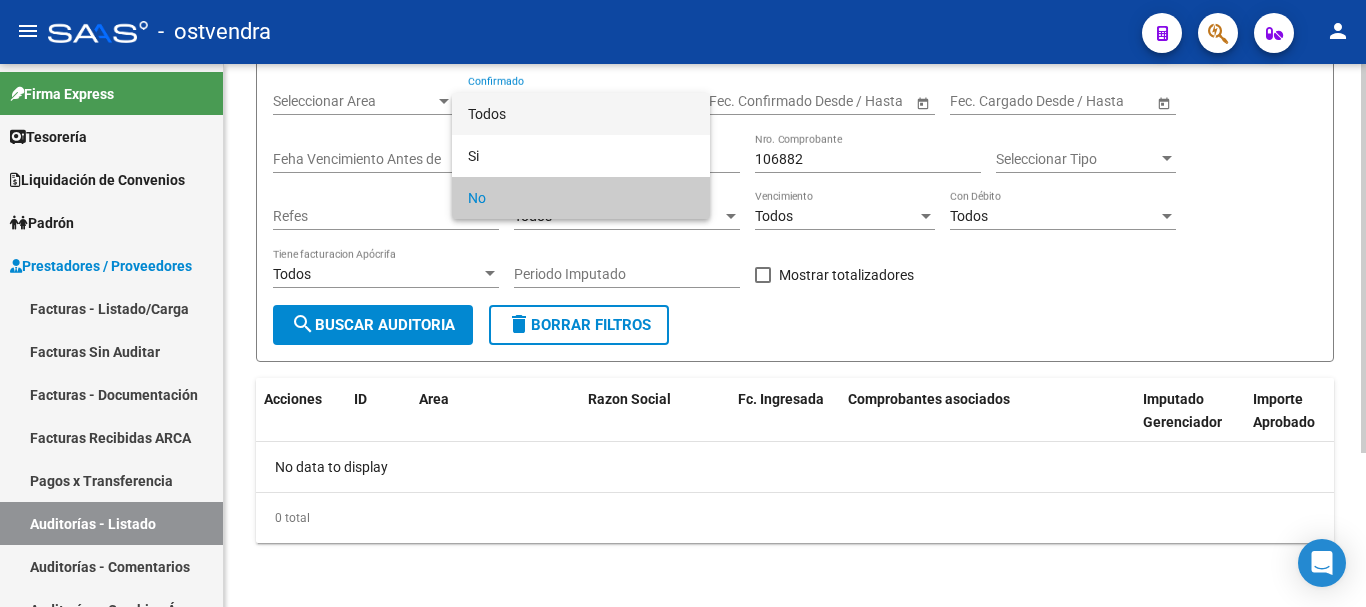 drag, startPoint x: 529, startPoint y: 114, endPoint x: 383, endPoint y: 284, distance: 224.08926 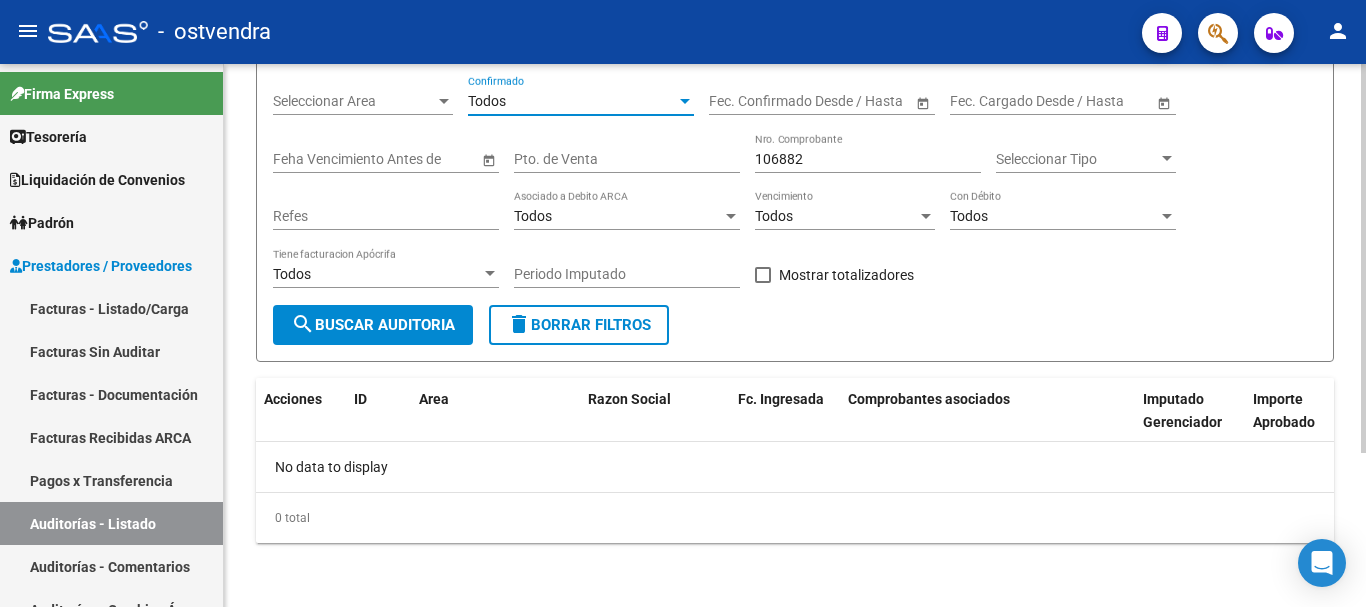 click on "Filtros Id Seleccionar Gerenciador Seleccionar Gerenciador Hospital CUIT/Nombre Seleccionar Area Seleccionar Area Todos Confirmado Start date – End date Fec. Confirmado Desde / Hasta Start date – End date Fec. Cargado Desde / Hasta Feha Vencimiento Antes de Pto. de Venta 106882 Nro. Comprobante Seleccionar Tipo Seleccionar Tipo Refes Todos Asociado a Debito ARCA Todos Vencimiento Todos Con Débito Todos Tiene facturacion Apócrifa Periodo Imputado    Mostrar totalizadores search  Buscar Auditoria  delete  Borrar Filtros" 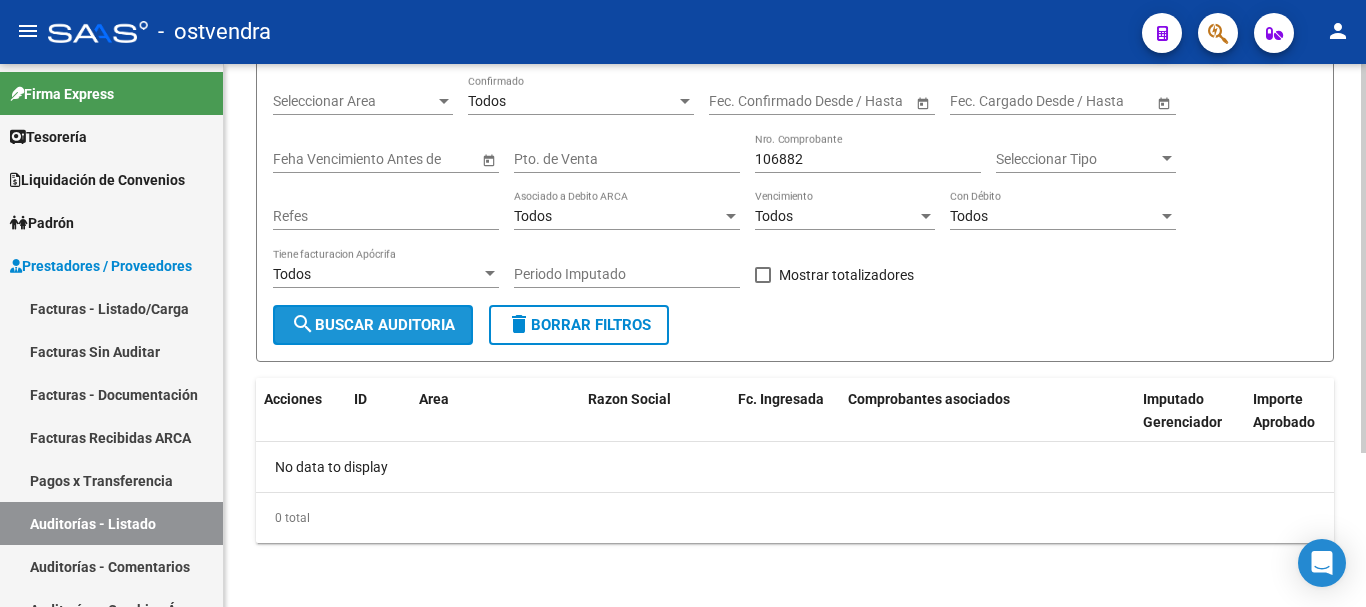 click on "search" 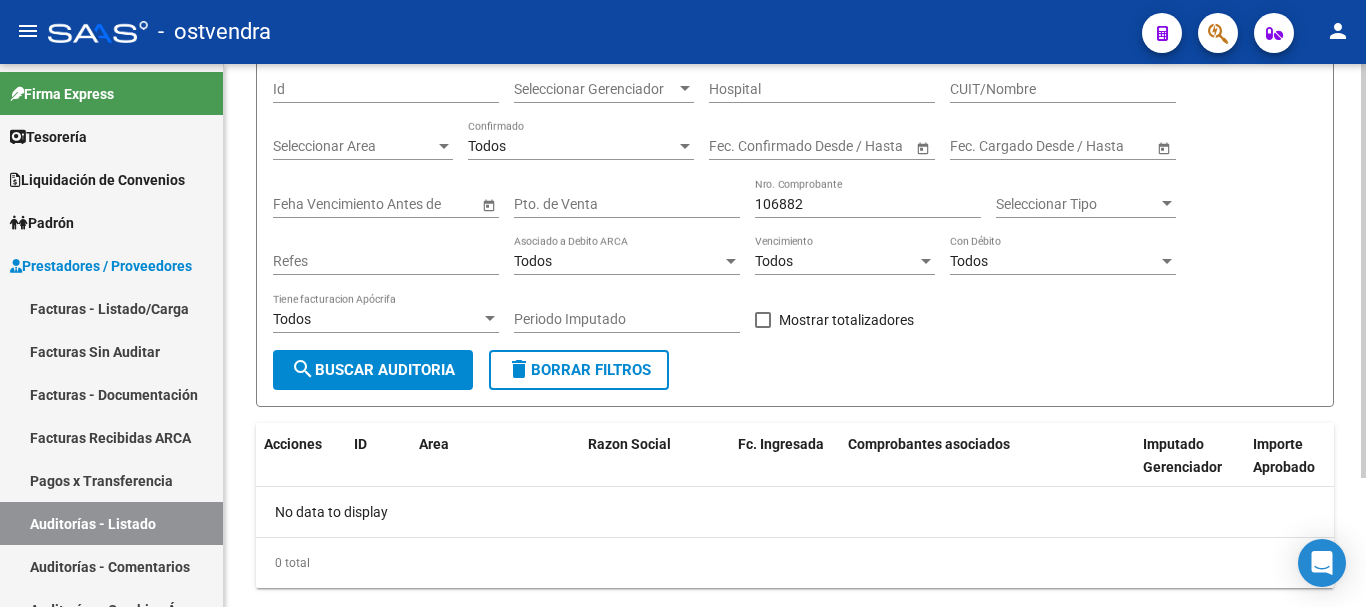 scroll, scrollTop: 214, scrollLeft: 0, axis: vertical 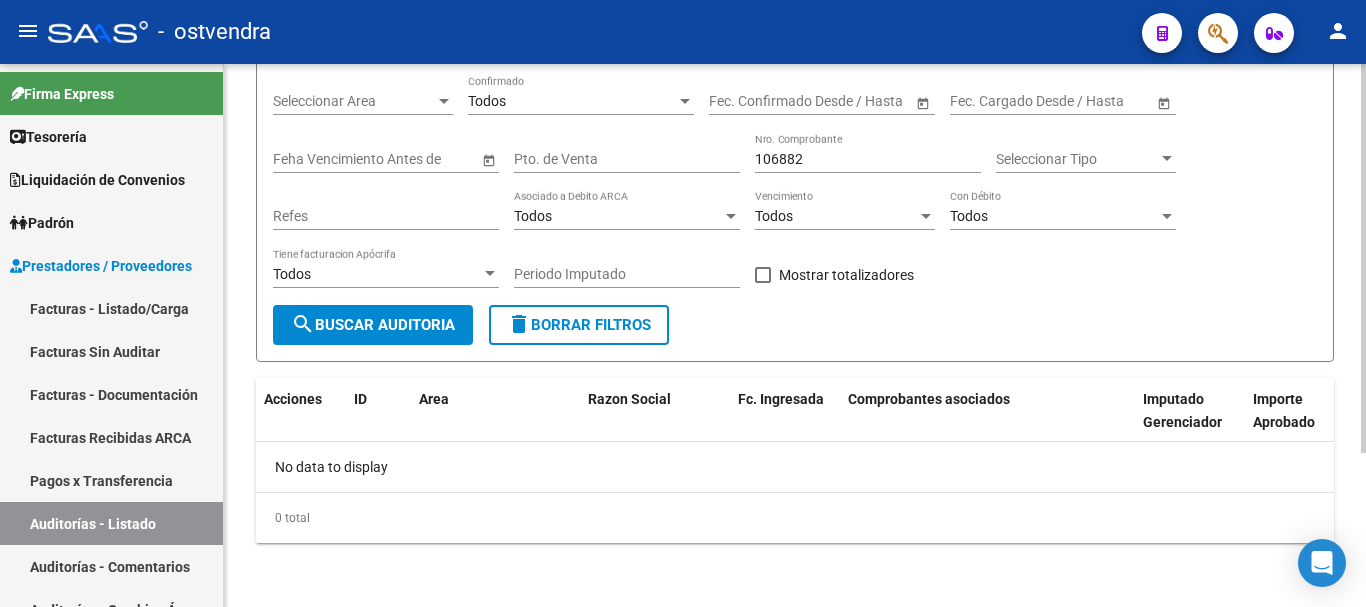 click on "106882" at bounding box center [868, 159] 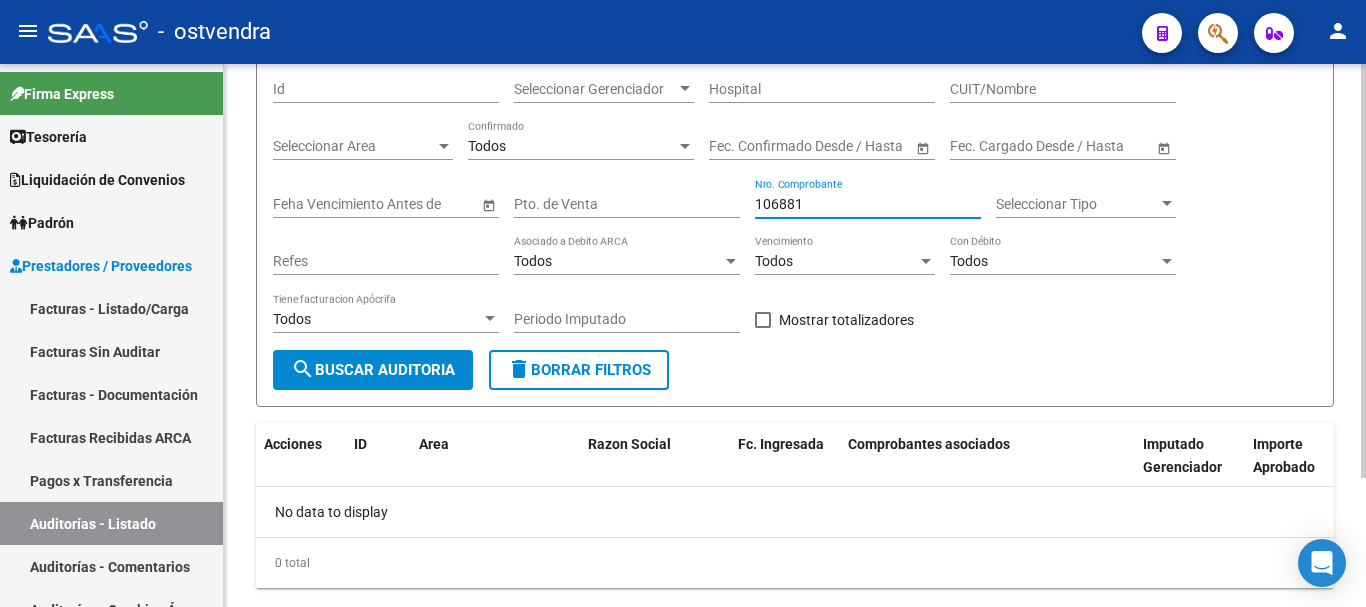 scroll, scrollTop: 214, scrollLeft: 0, axis: vertical 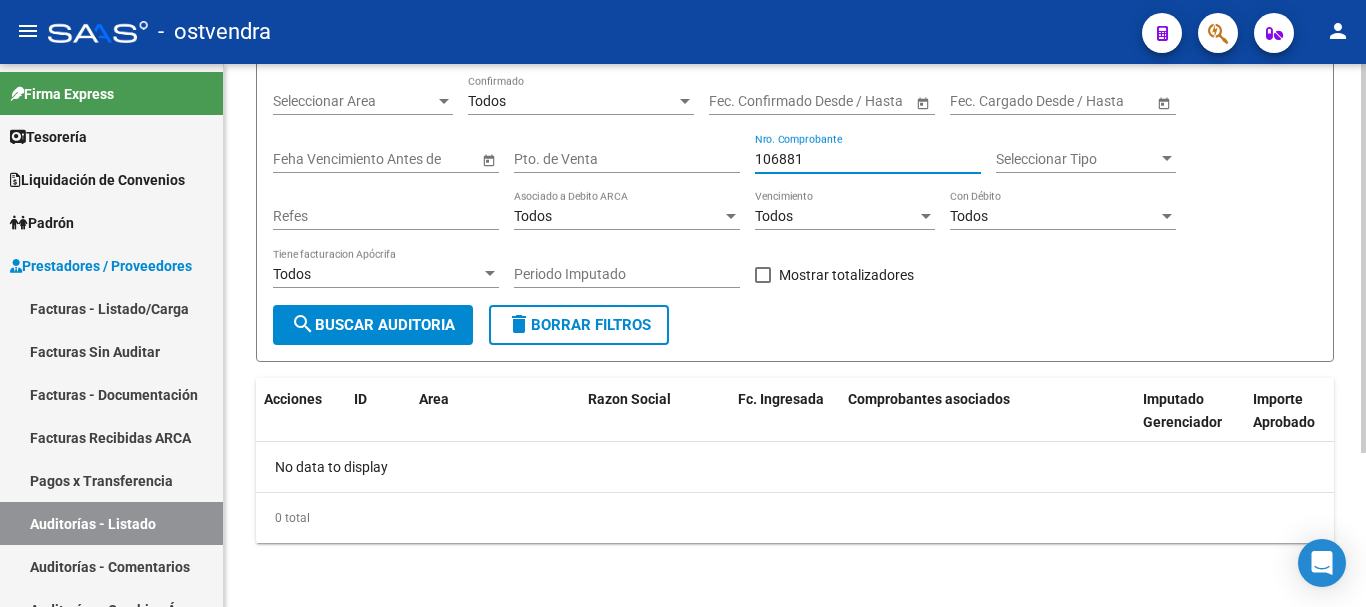 click on "106881" at bounding box center [868, 159] 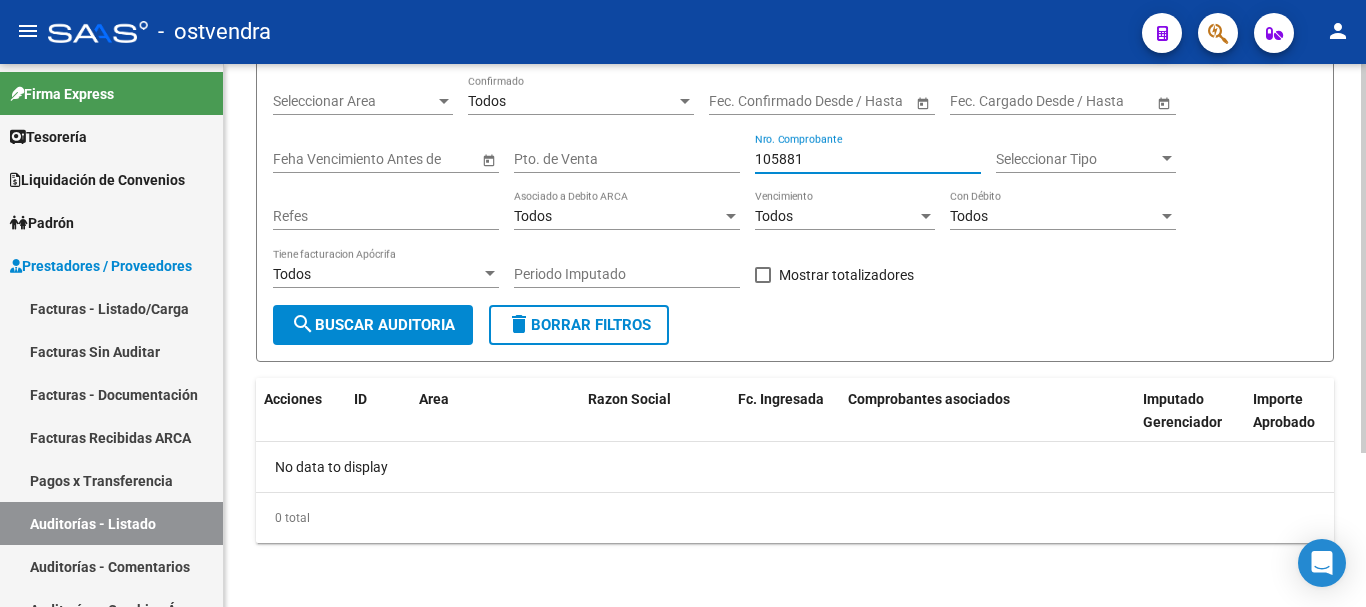 click on "105881" at bounding box center [868, 159] 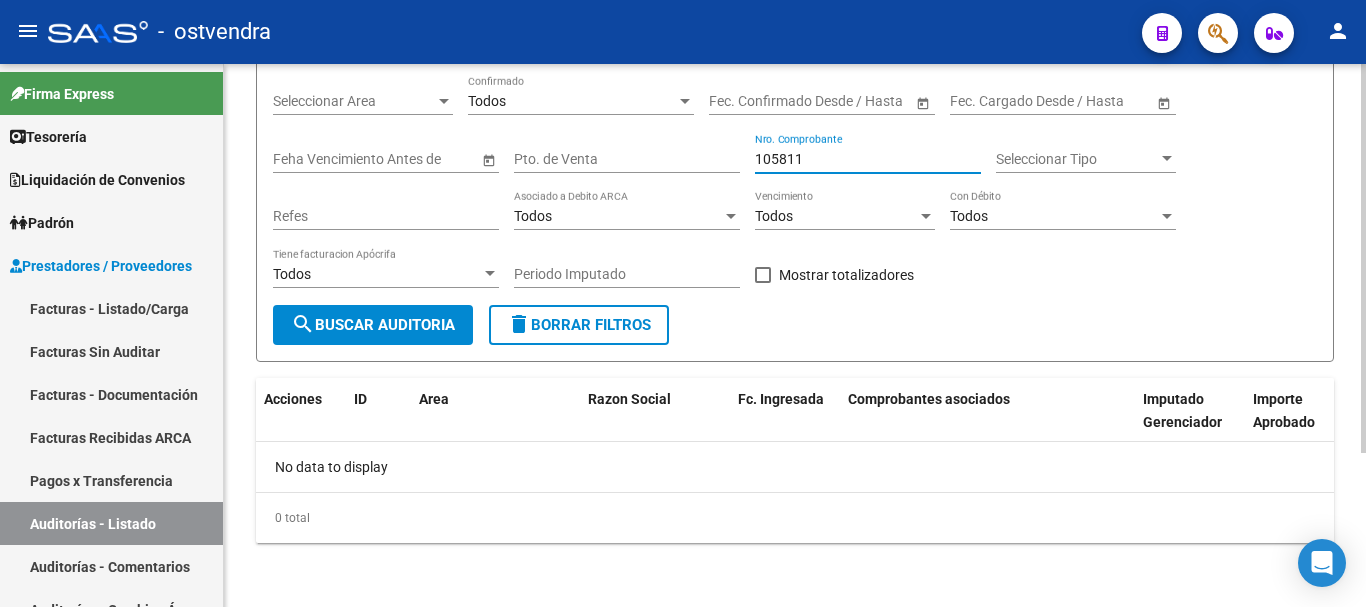 type on "105811" 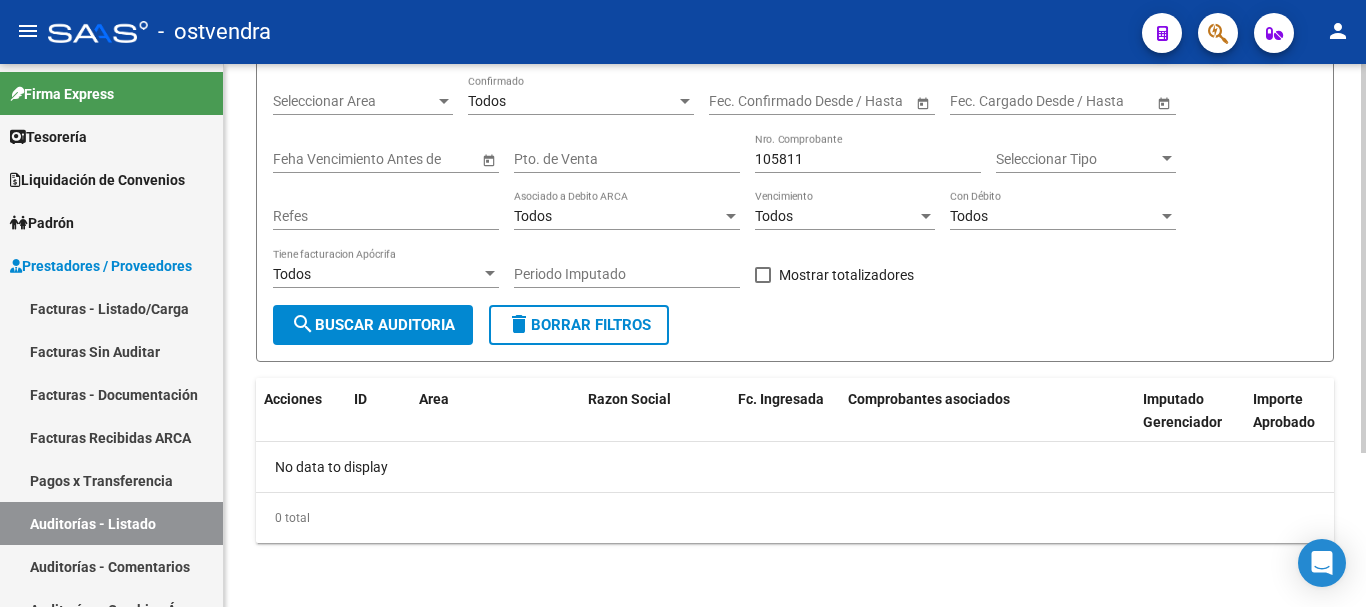 click on "Filtros Id Seleccionar Gerenciador Seleccionar Gerenciador Hospital CUIT/Nombre Seleccionar Area Seleccionar Area Todos Confirmado Start date – End date Fec. Confirmado Desde / Hasta Start date – End date Fec. Cargado Desde / Hasta Feha Vencimiento Antes de Pto. de Venta 105811 Nro. Comprobante Seleccionar Tipo Seleccionar Tipo Refes Todos Asociado a Debito ARCA Todos Vencimiento Todos Con Débito Todos Tiene facturacion Apócrifa Periodo Imputado    Mostrar totalizadores search  Buscar Auditoria  delete  Borrar Filtros" 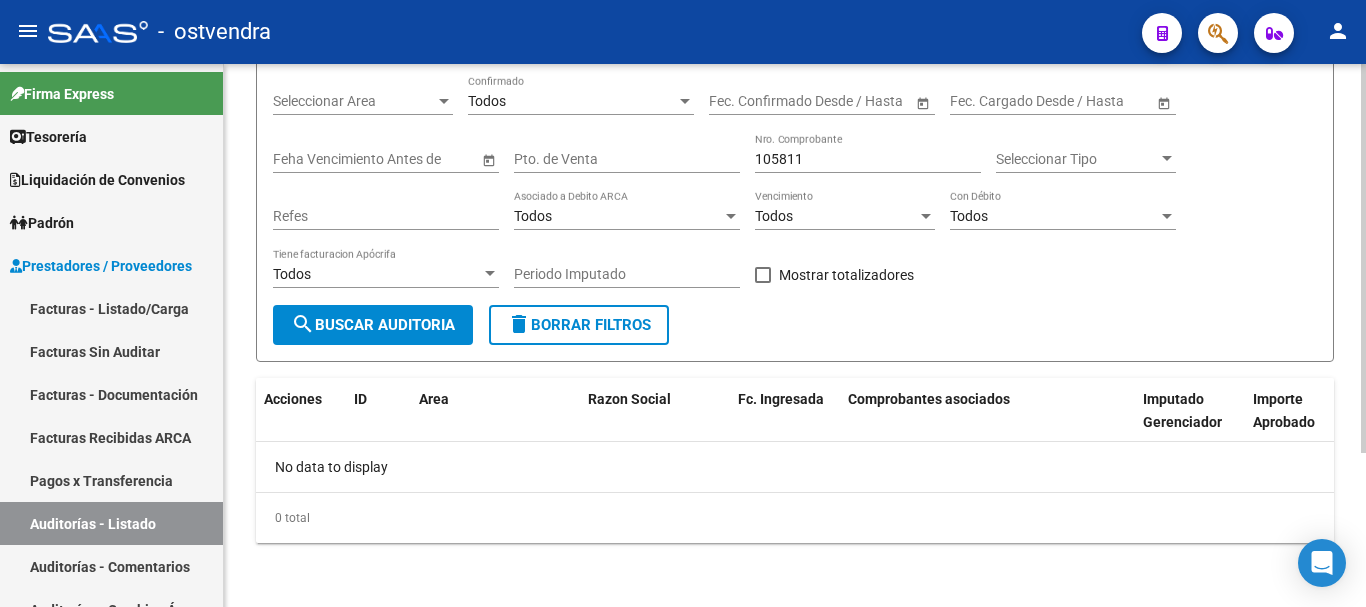 click on "search  Buscar Auditoria" 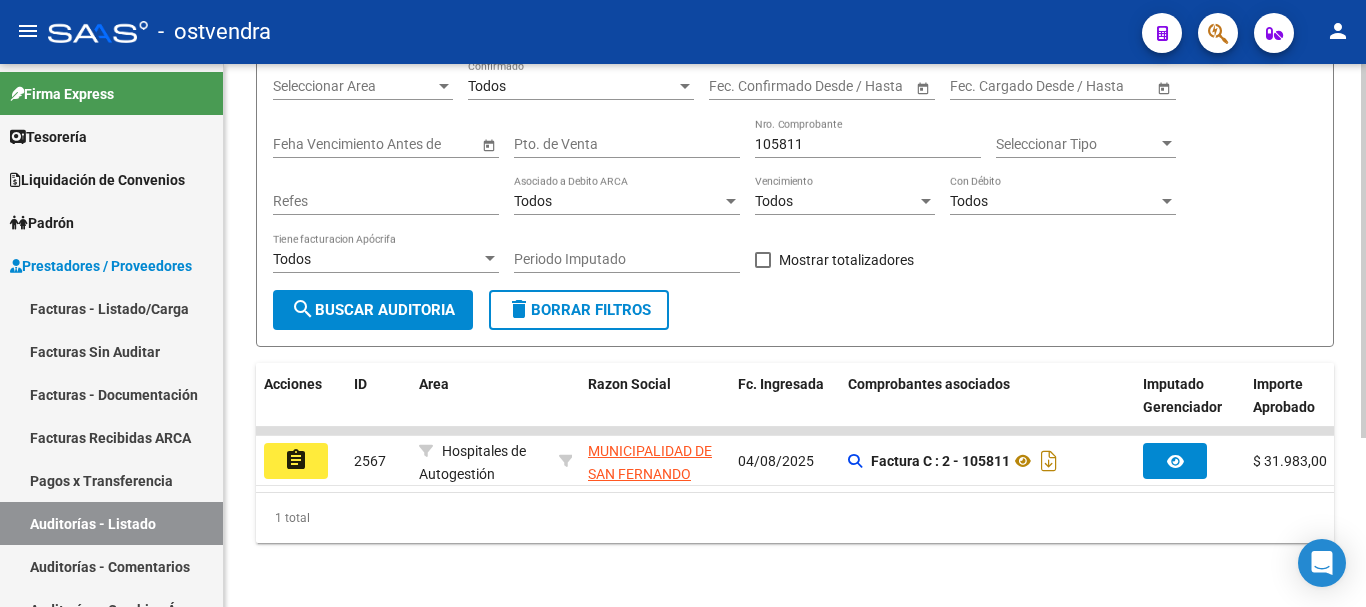 scroll, scrollTop: 245, scrollLeft: 0, axis: vertical 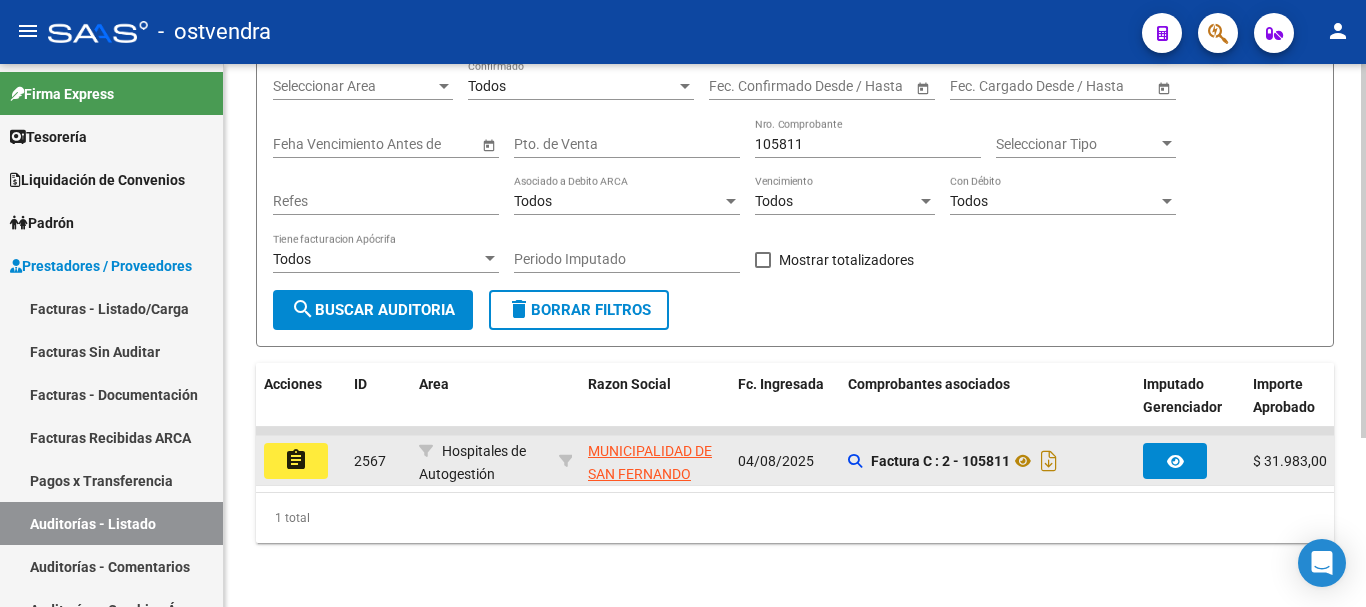 click on "assignment" 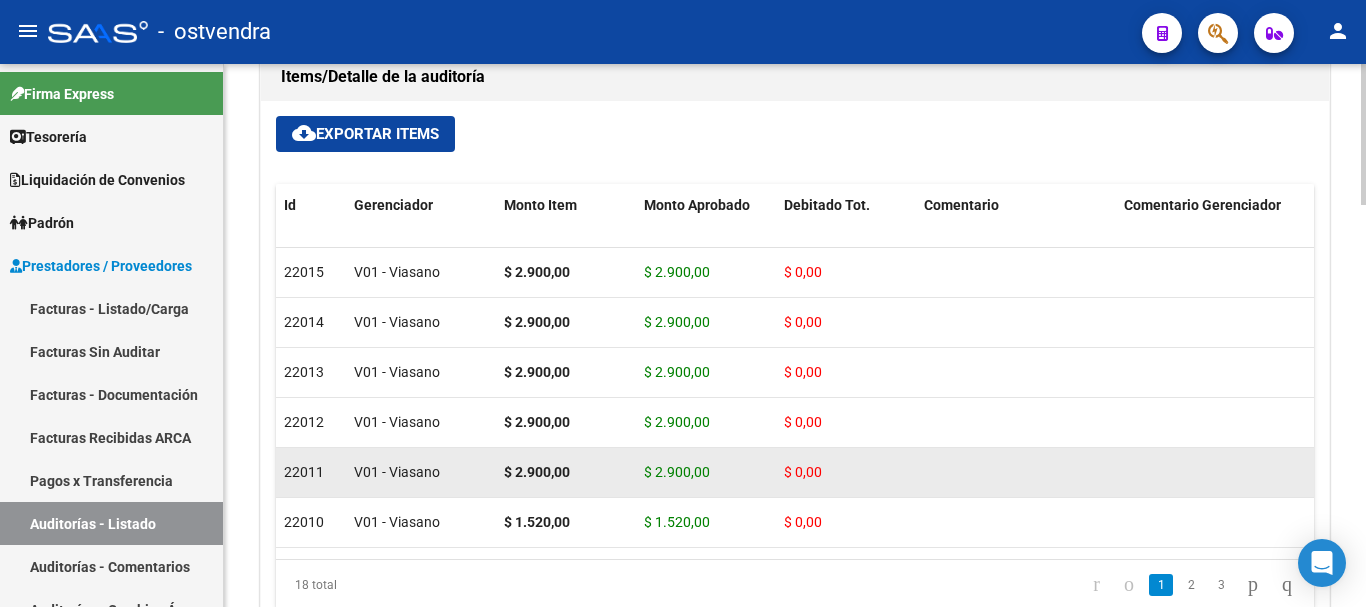 scroll, scrollTop: 1400, scrollLeft: 0, axis: vertical 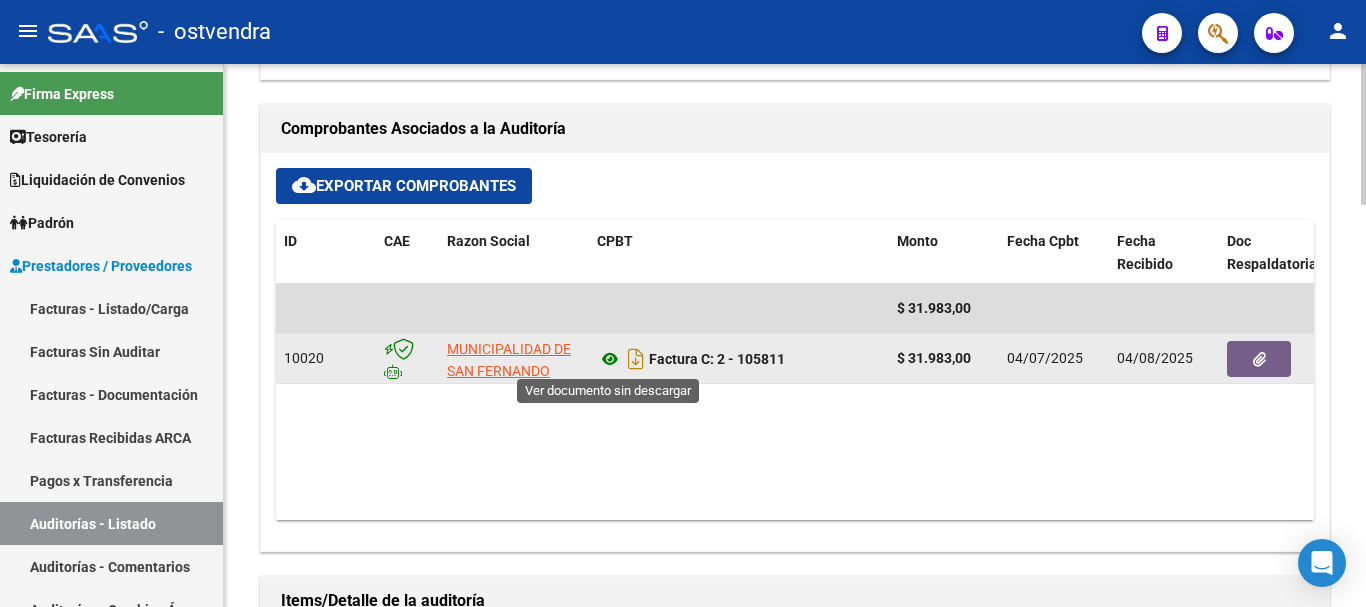 click 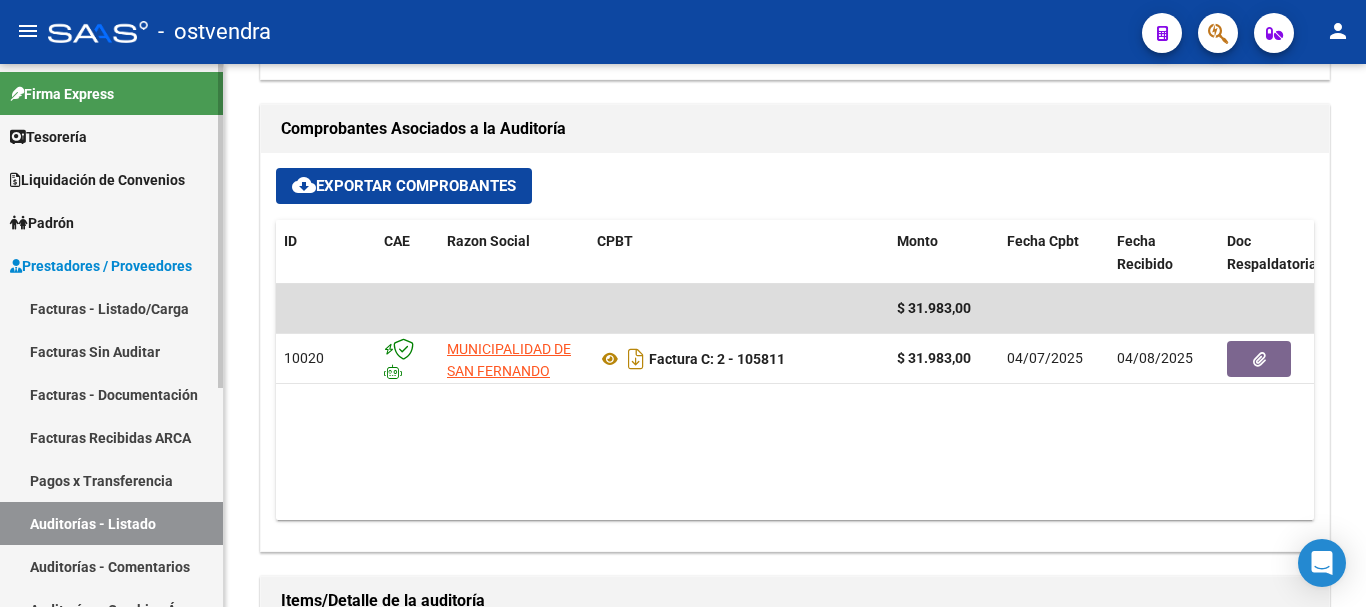 click on "Auditorías - Listado" at bounding box center [111, 523] 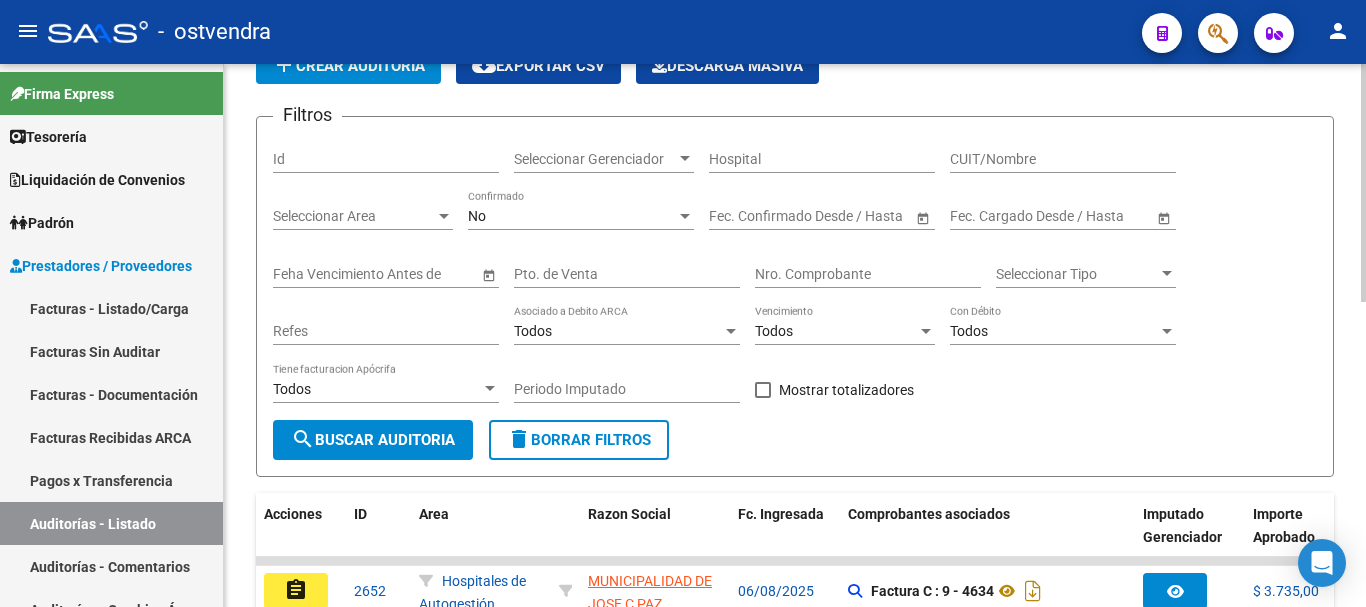 scroll, scrollTop: 95, scrollLeft: 0, axis: vertical 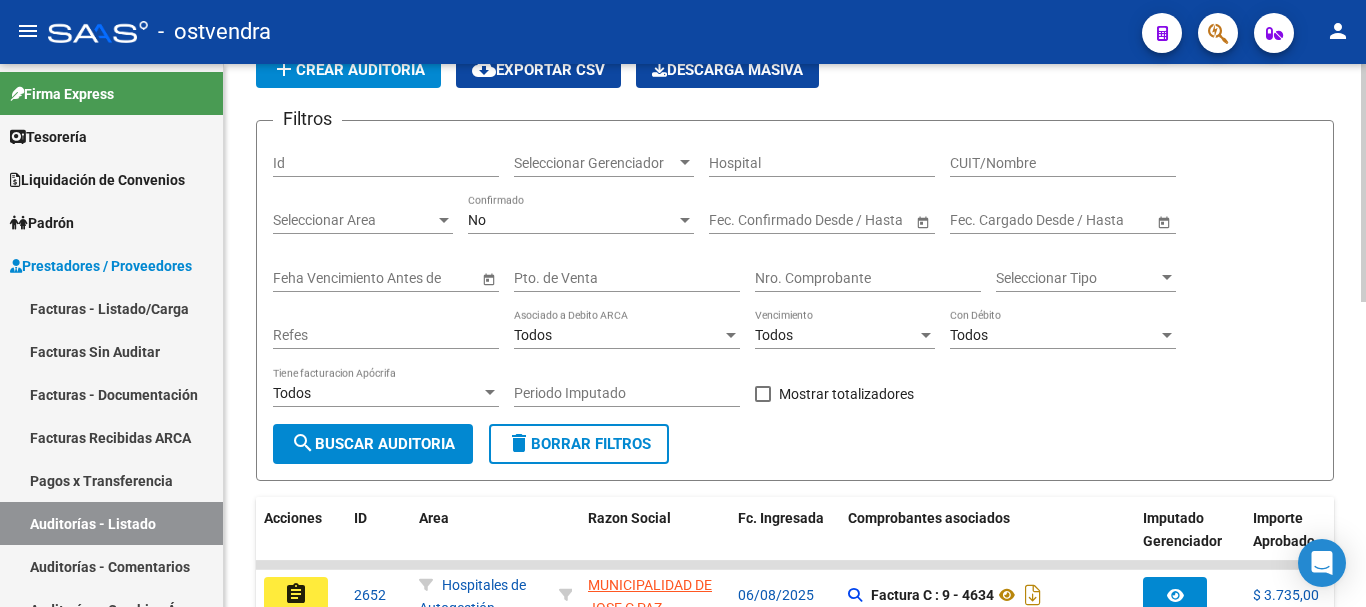 click on "Nro. Comprobante" at bounding box center [868, 278] 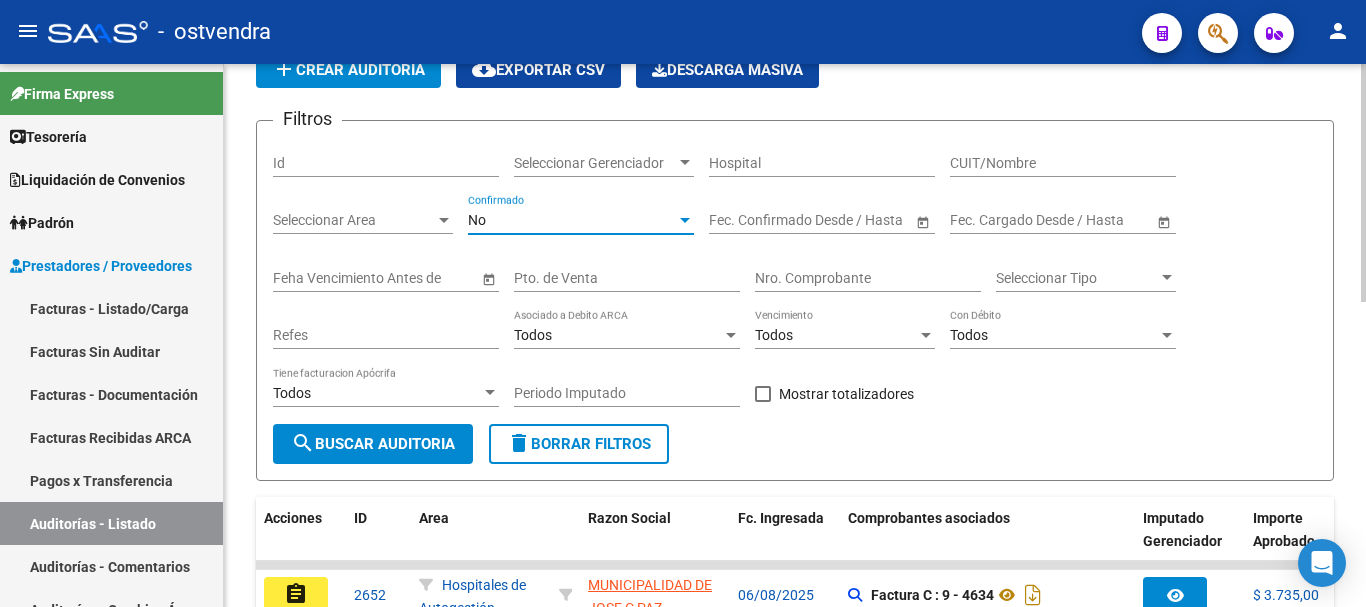 click on "No" at bounding box center [572, 220] 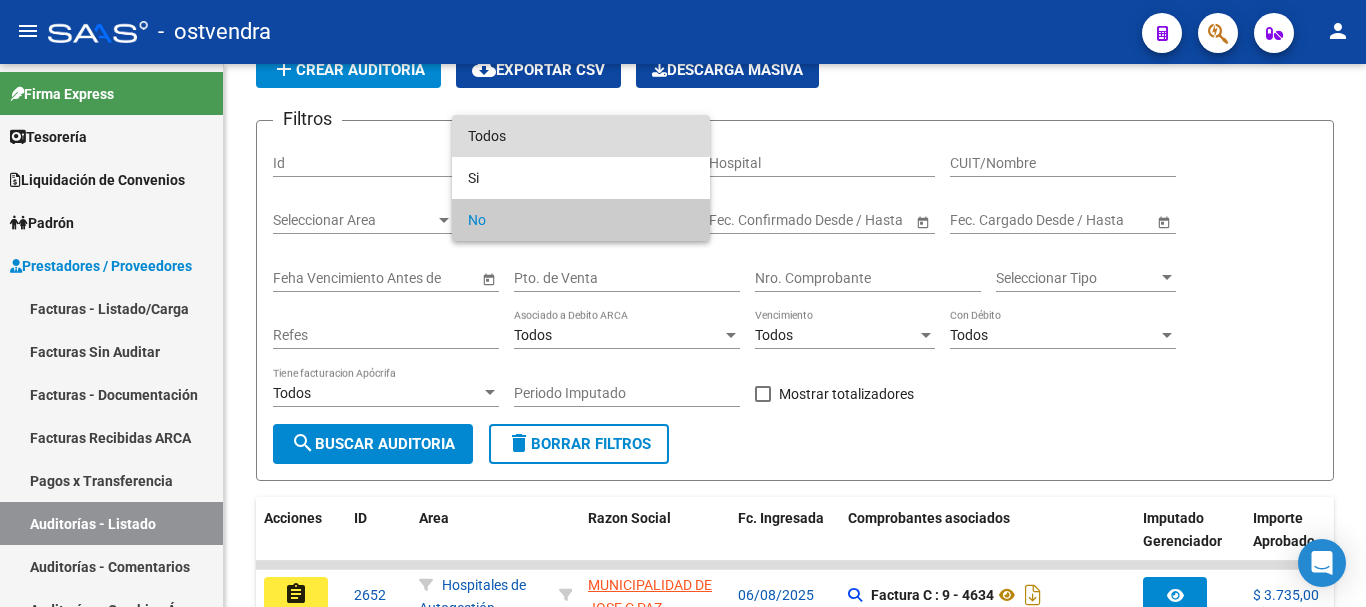 click on "Todos" at bounding box center (581, 136) 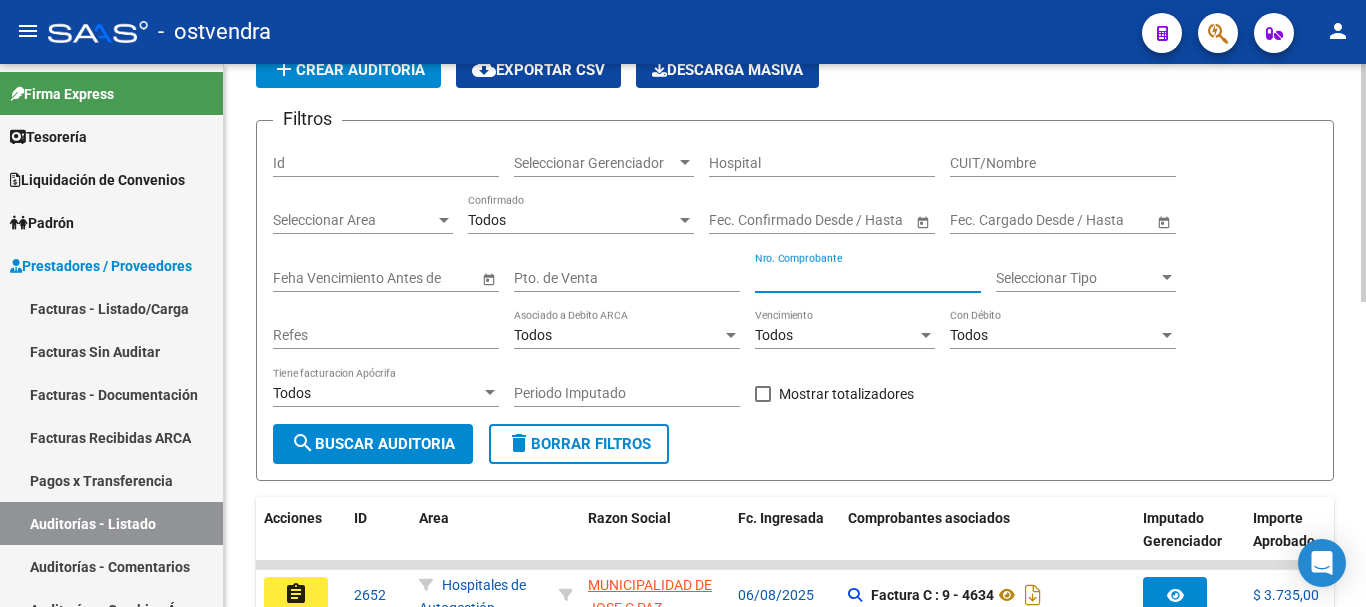 click on "Nro. Comprobante" at bounding box center [868, 278] 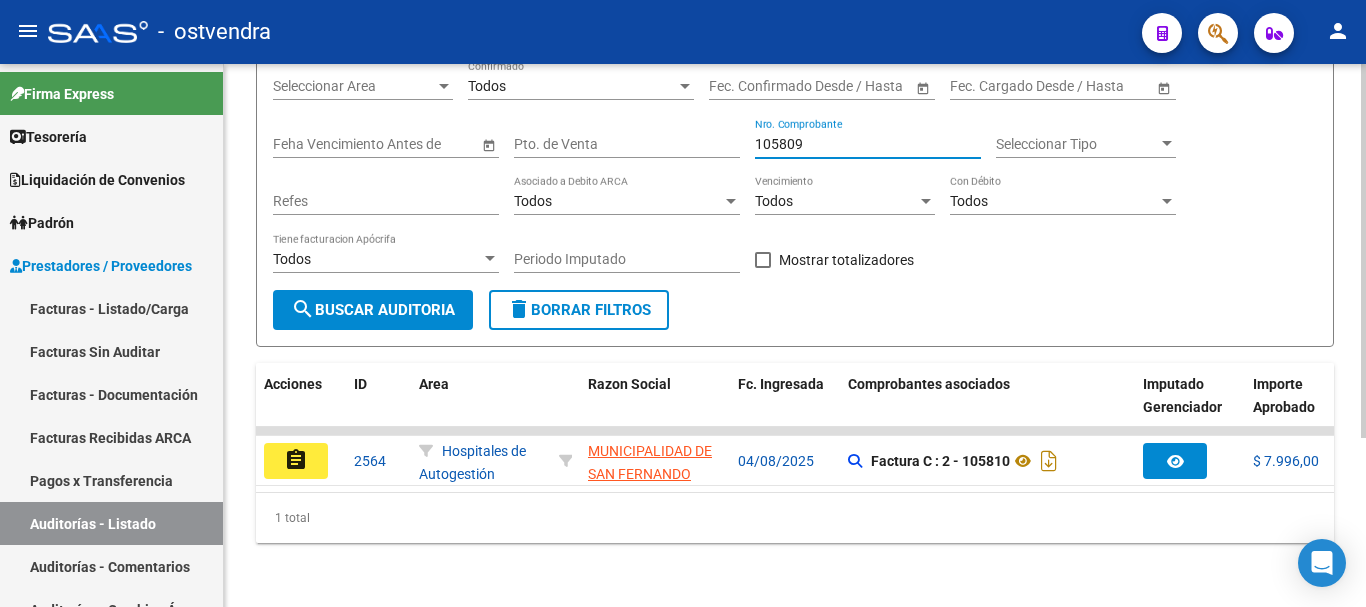 scroll, scrollTop: 245, scrollLeft: 0, axis: vertical 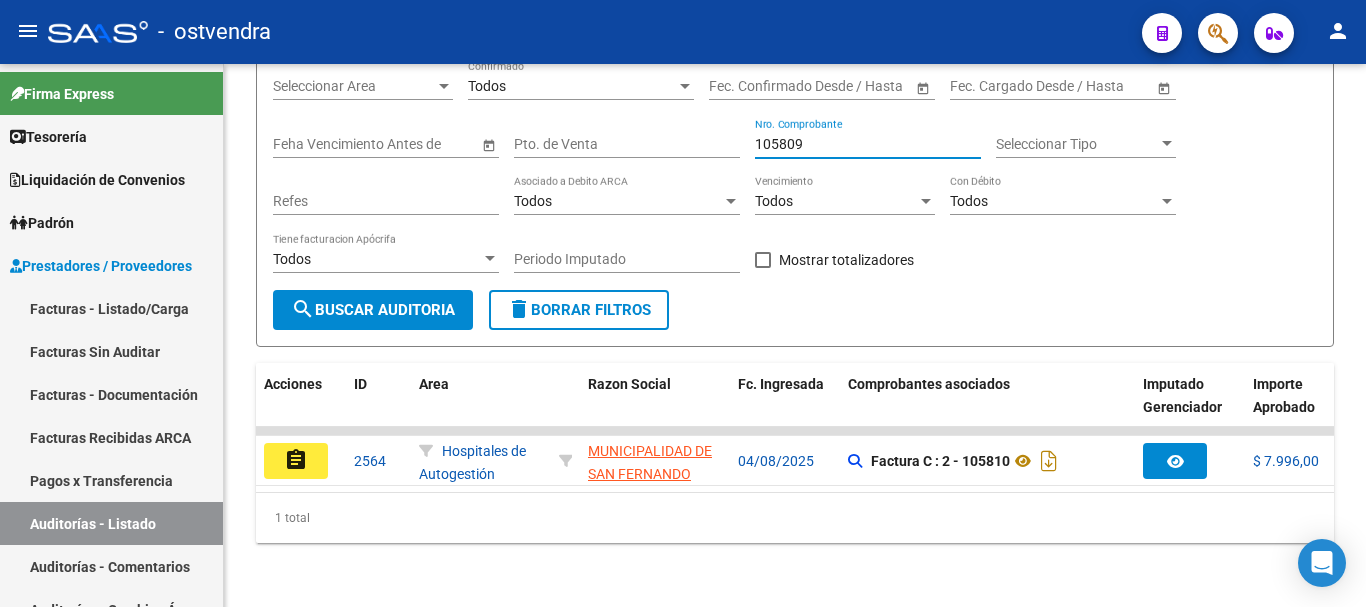 type on "105809" 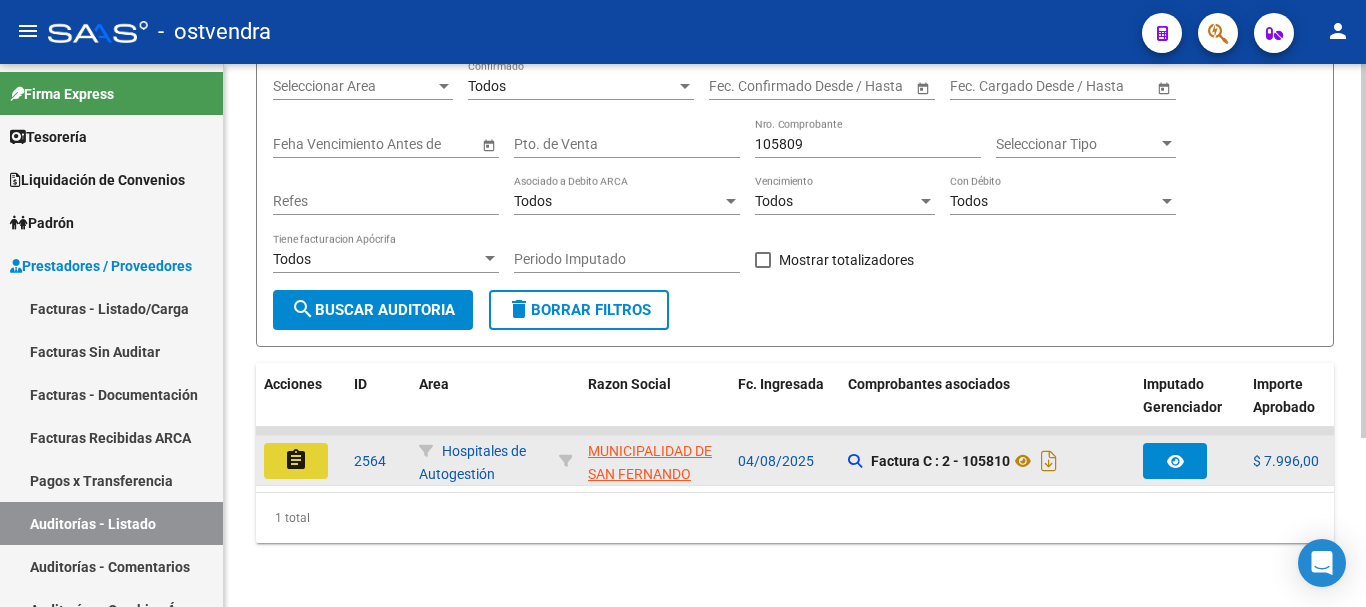 click on "assignment" 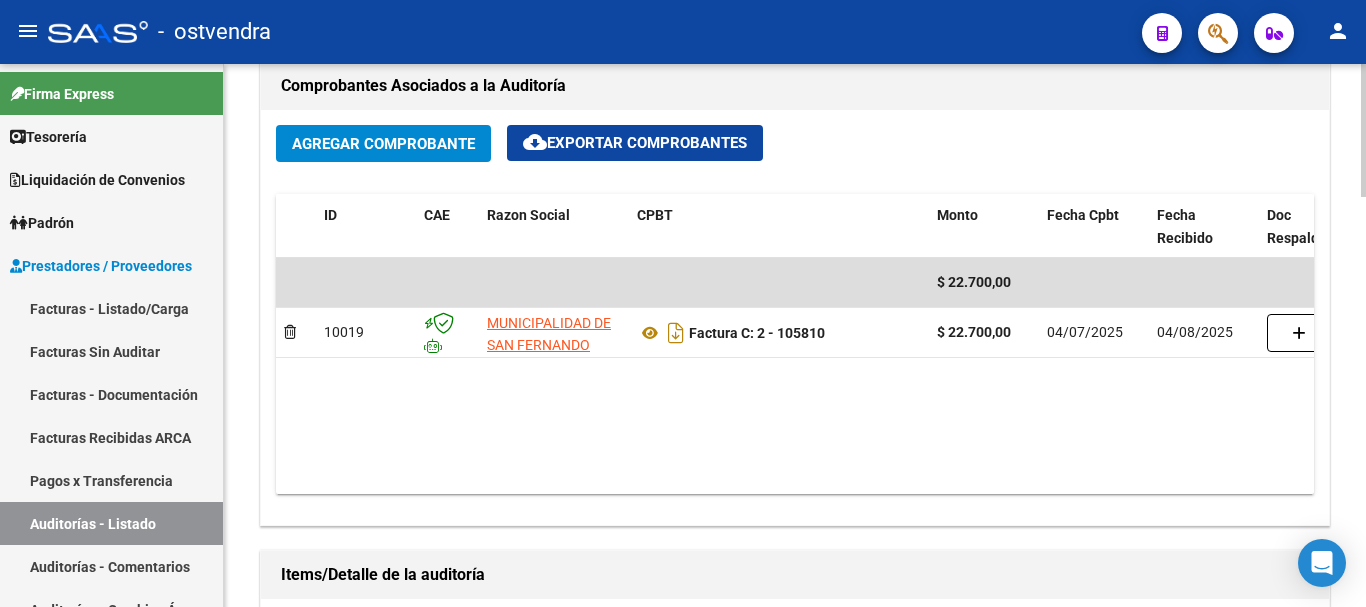 scroll, scrollTop: 870, scrollLeft: 0, axis: vertical 